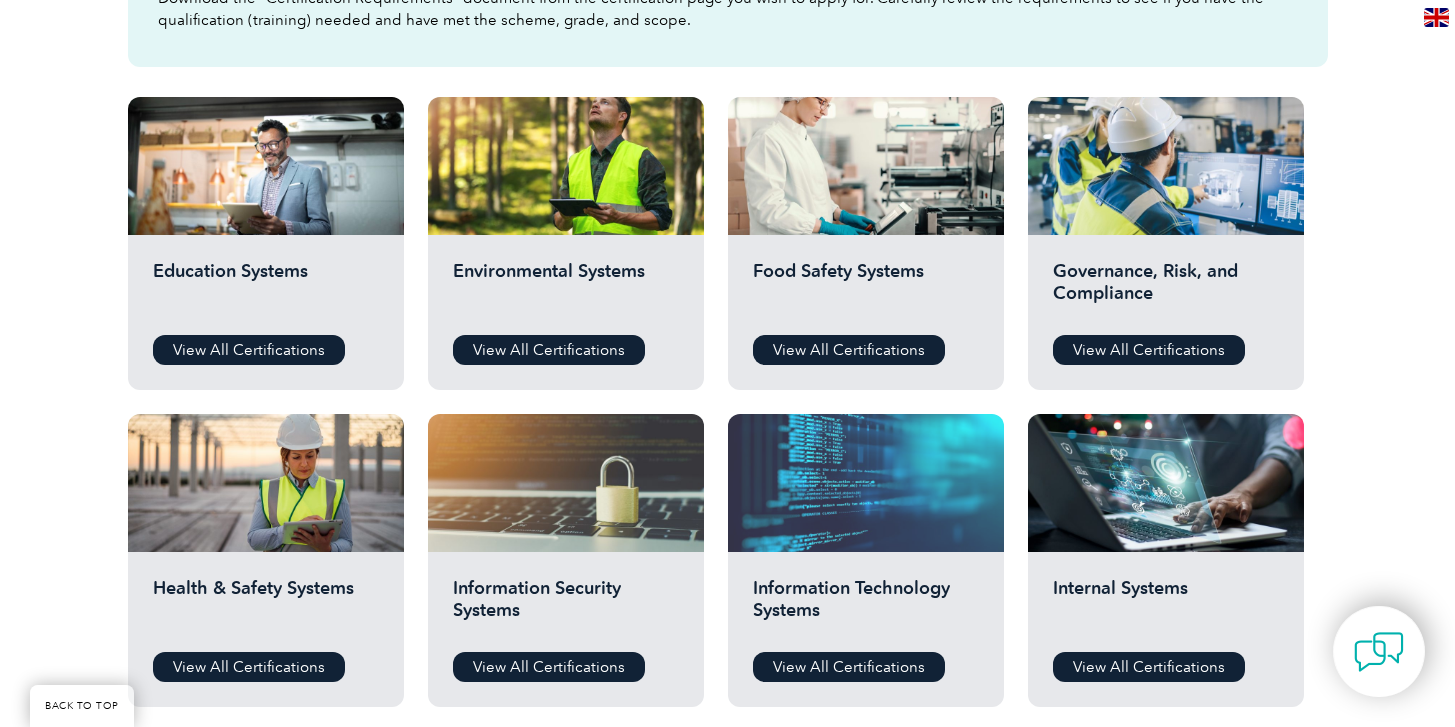 scroll, scrollTop: 1030, scrollLeft: 0, axis: vertical 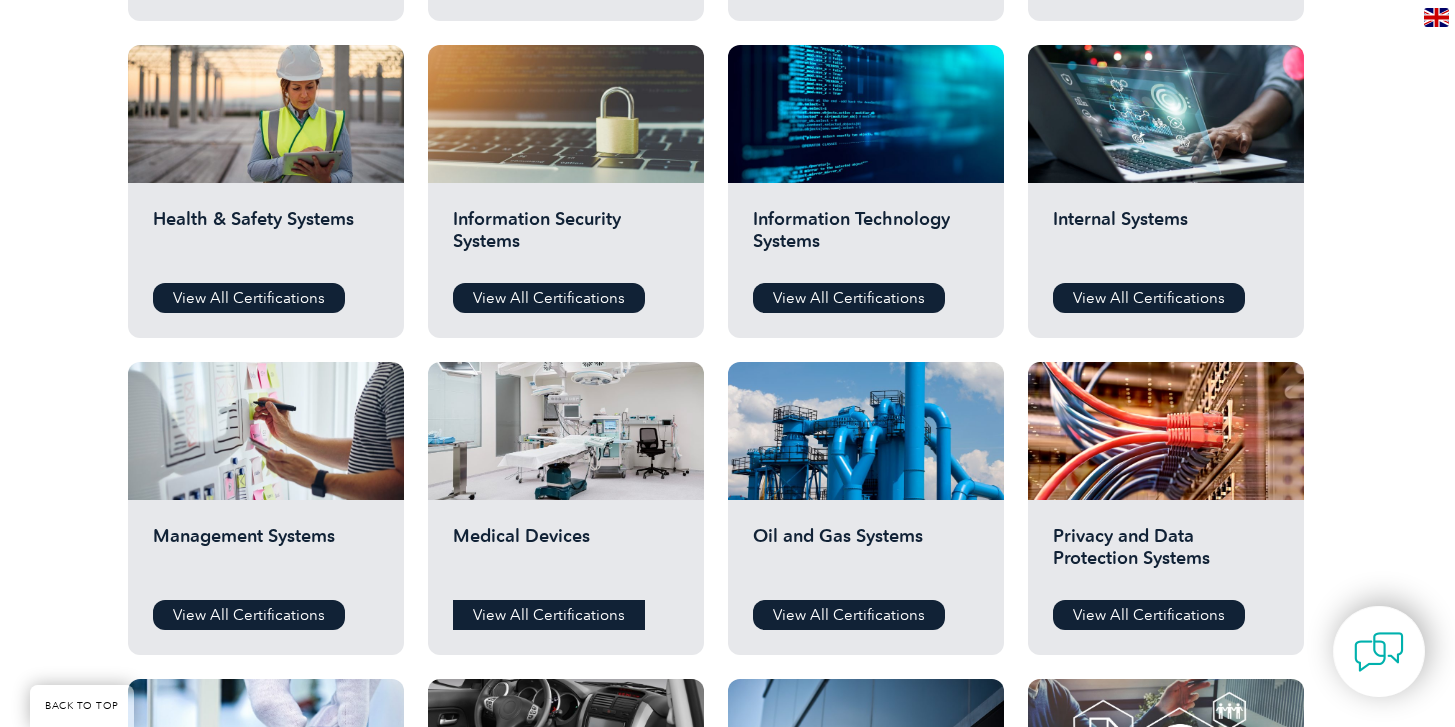 click on "View All Certifications" at bounding box center [549, 615] 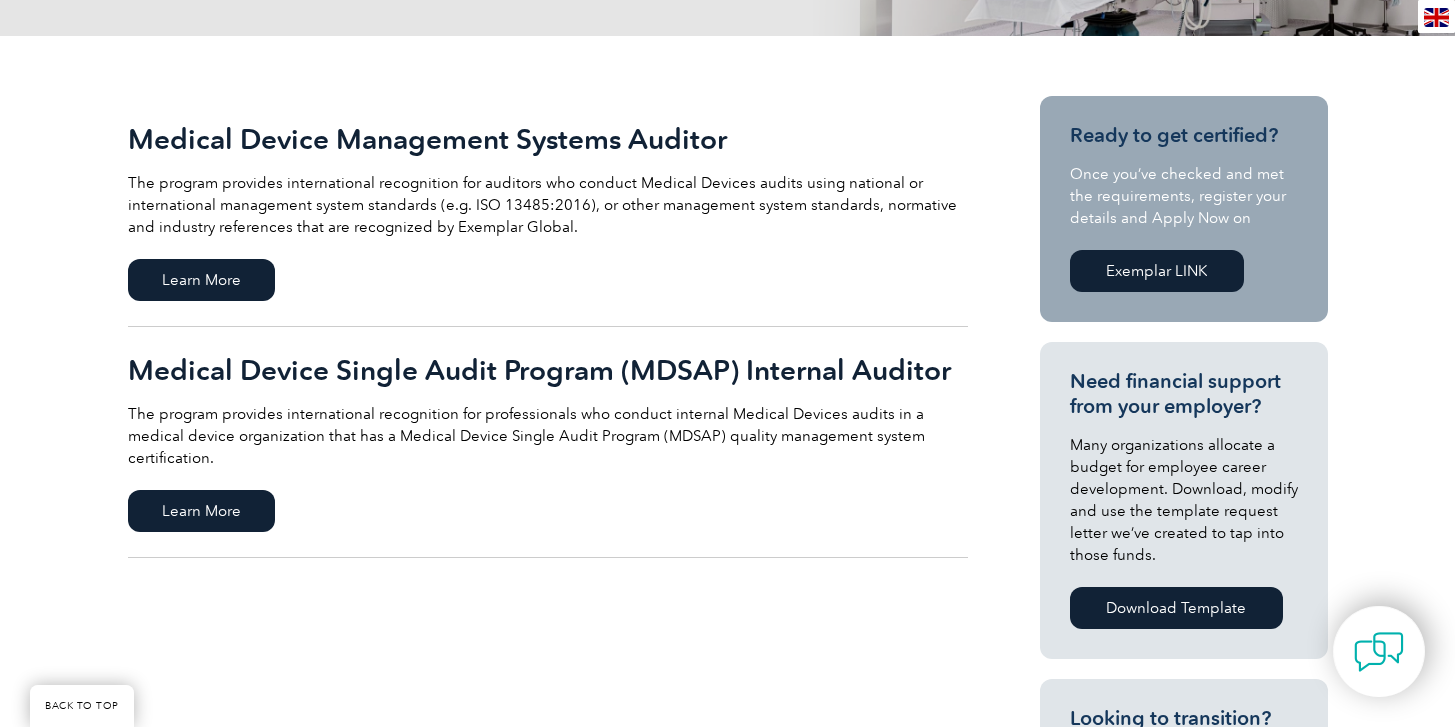 scroll, scrollTop: 416, scrollLeft: 0, axis: vertical 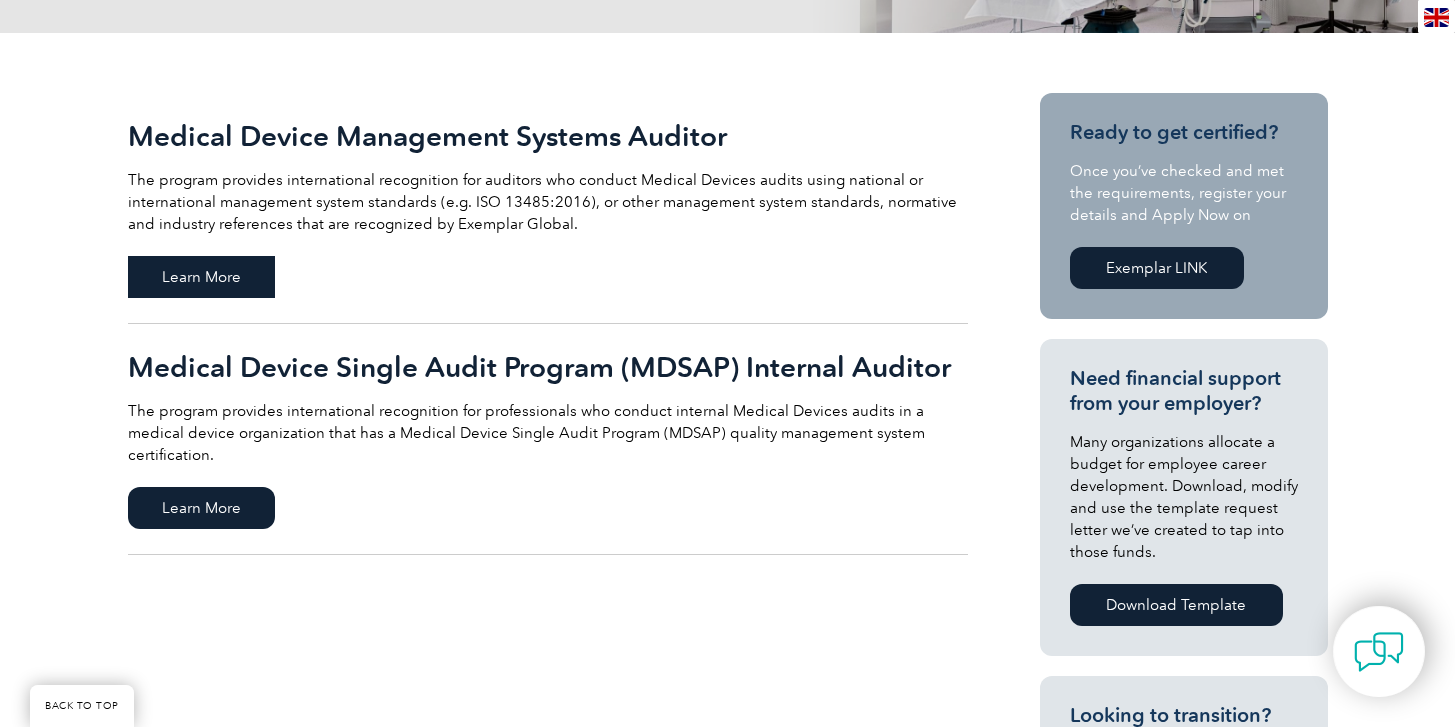 click on "Learn More" at bounding box center (201, 277) 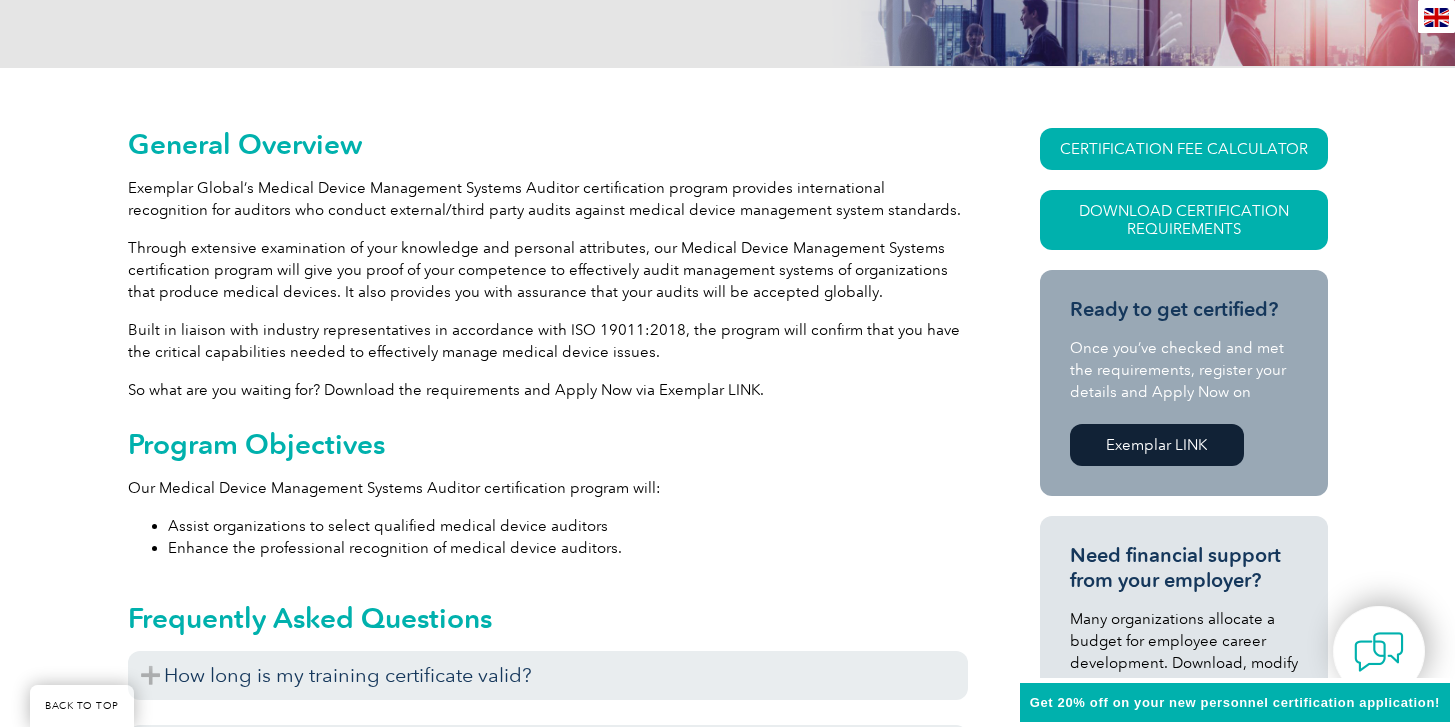 scroll, scrollTop: 382, scrollLeft: 0, axis: vertical 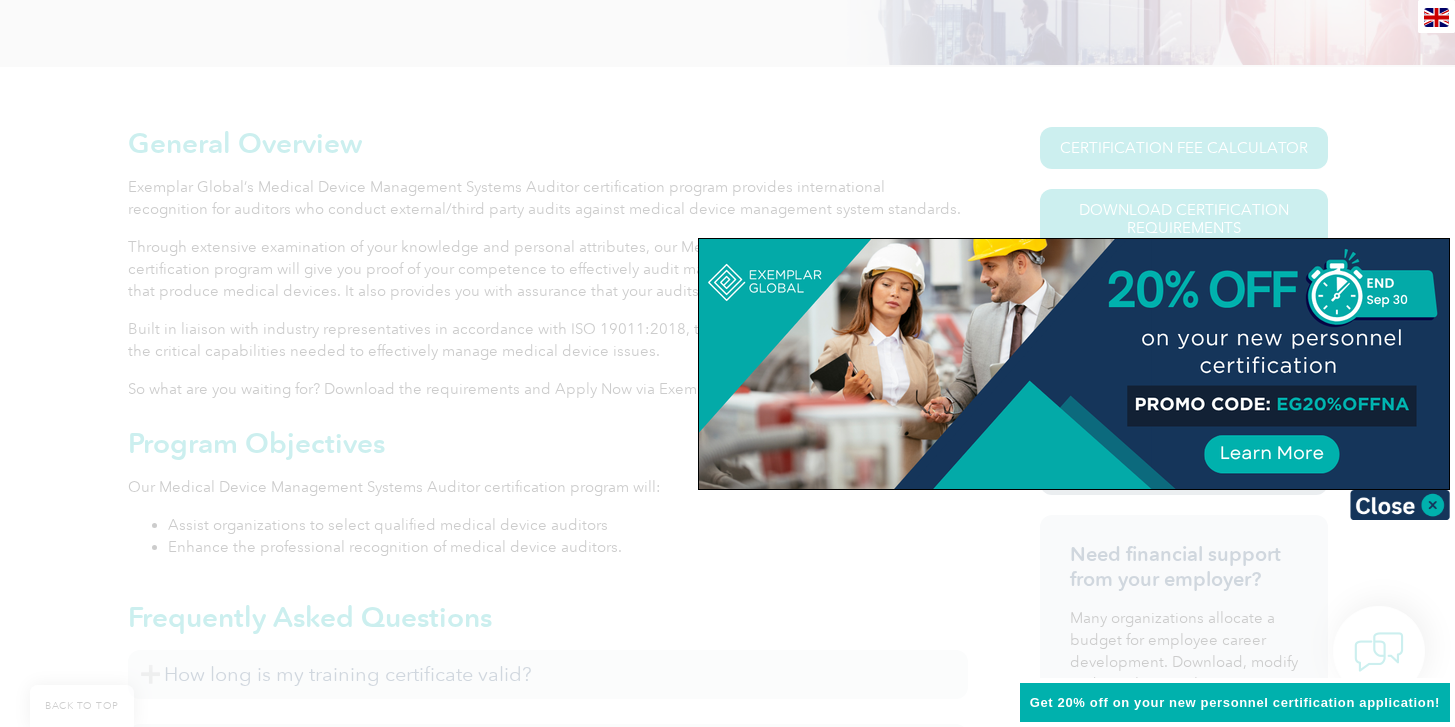click at bounding box center (727, 363) 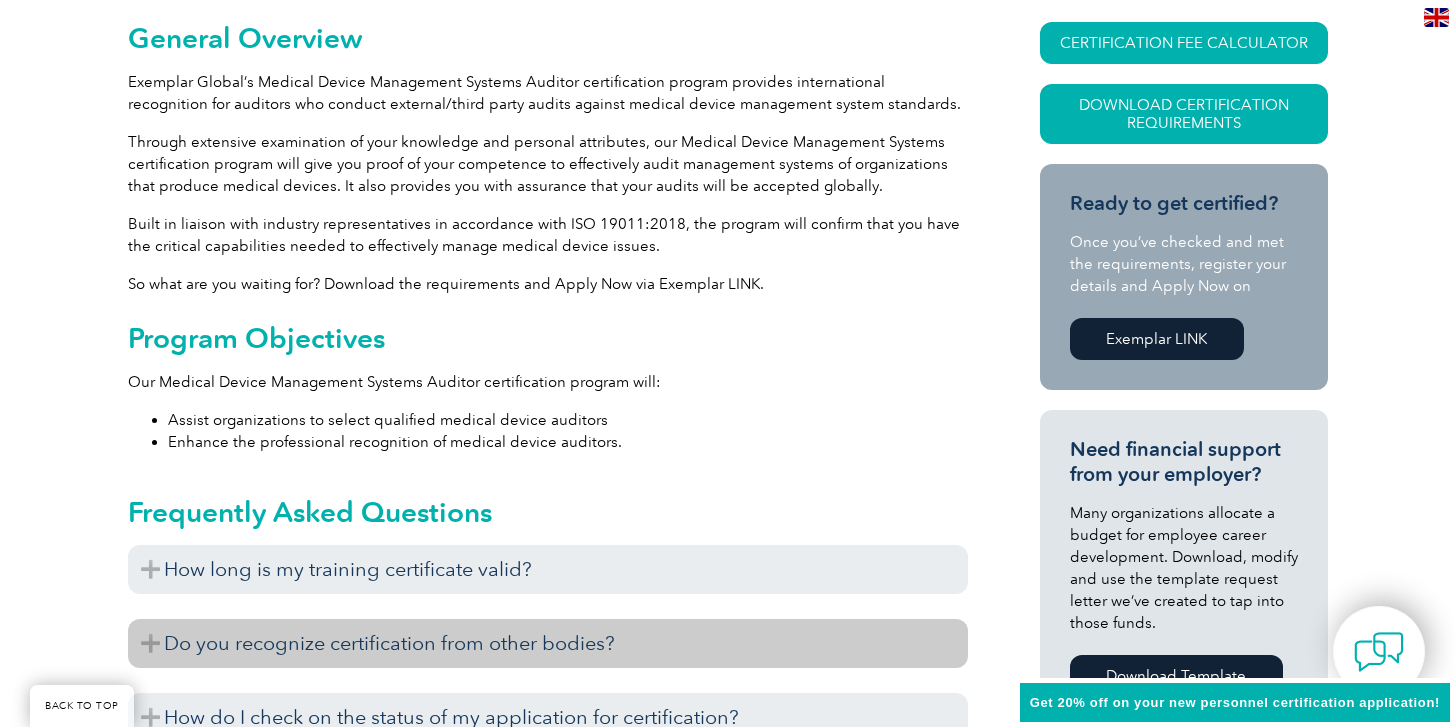 scroll, scrollTop: 727, scrollLeft: 0, axis: vertical 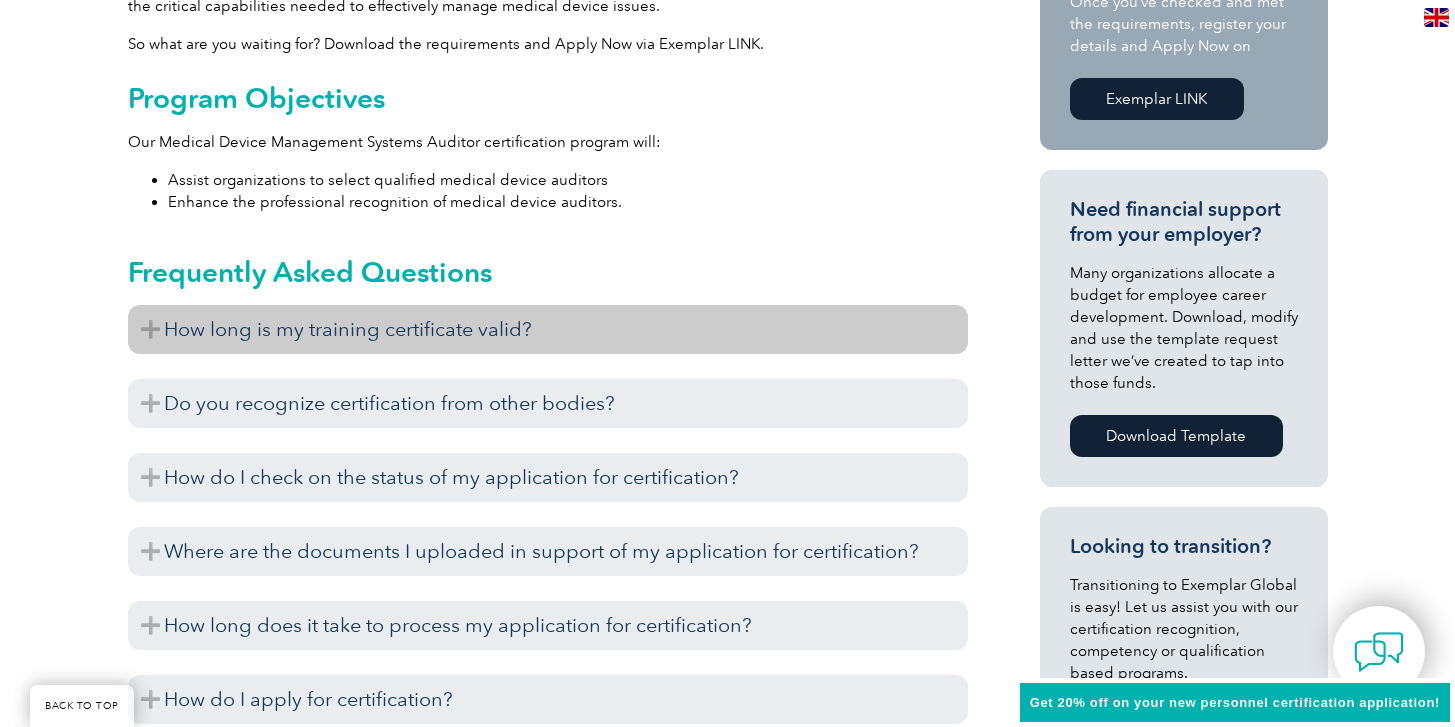 click on "How long is my training certificate valid?" at bounding box center (548, 329) 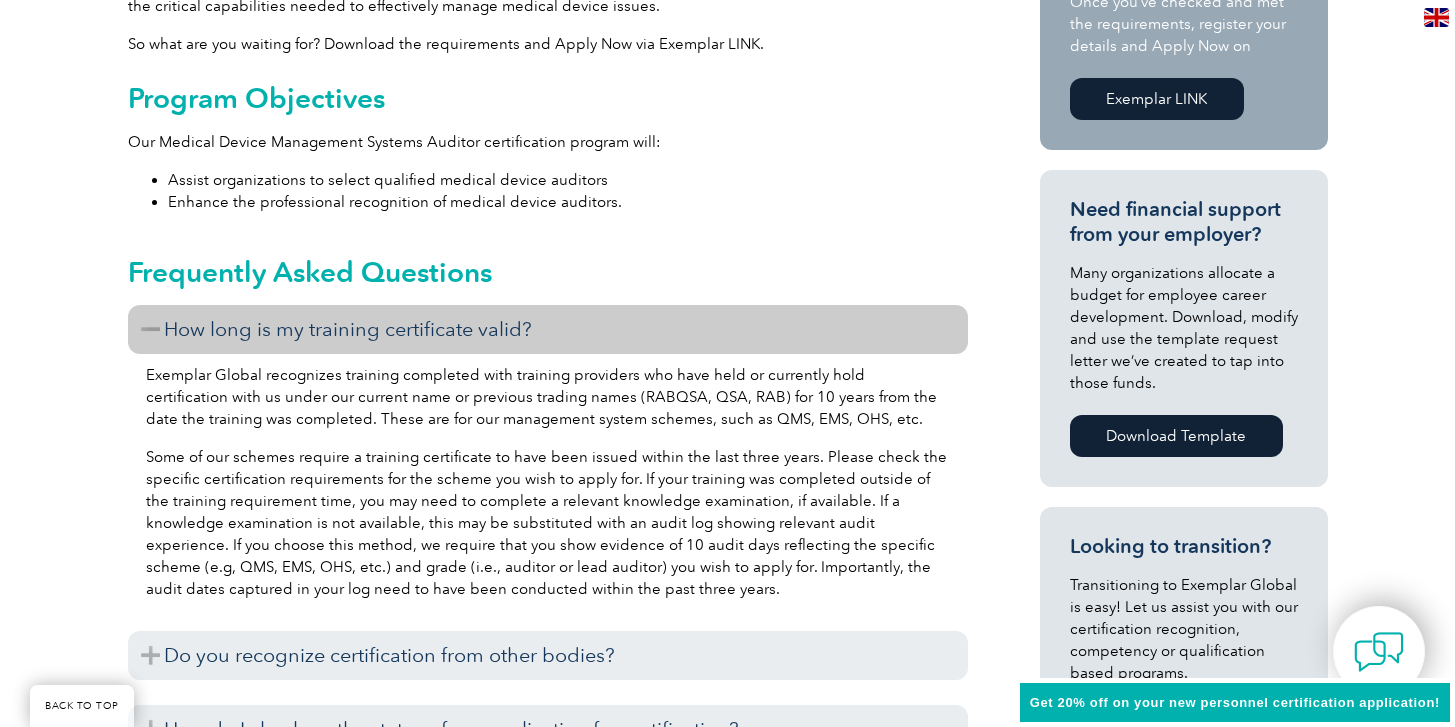 click on "How long is my training certificate valid?" at bounding box center (548, 329) 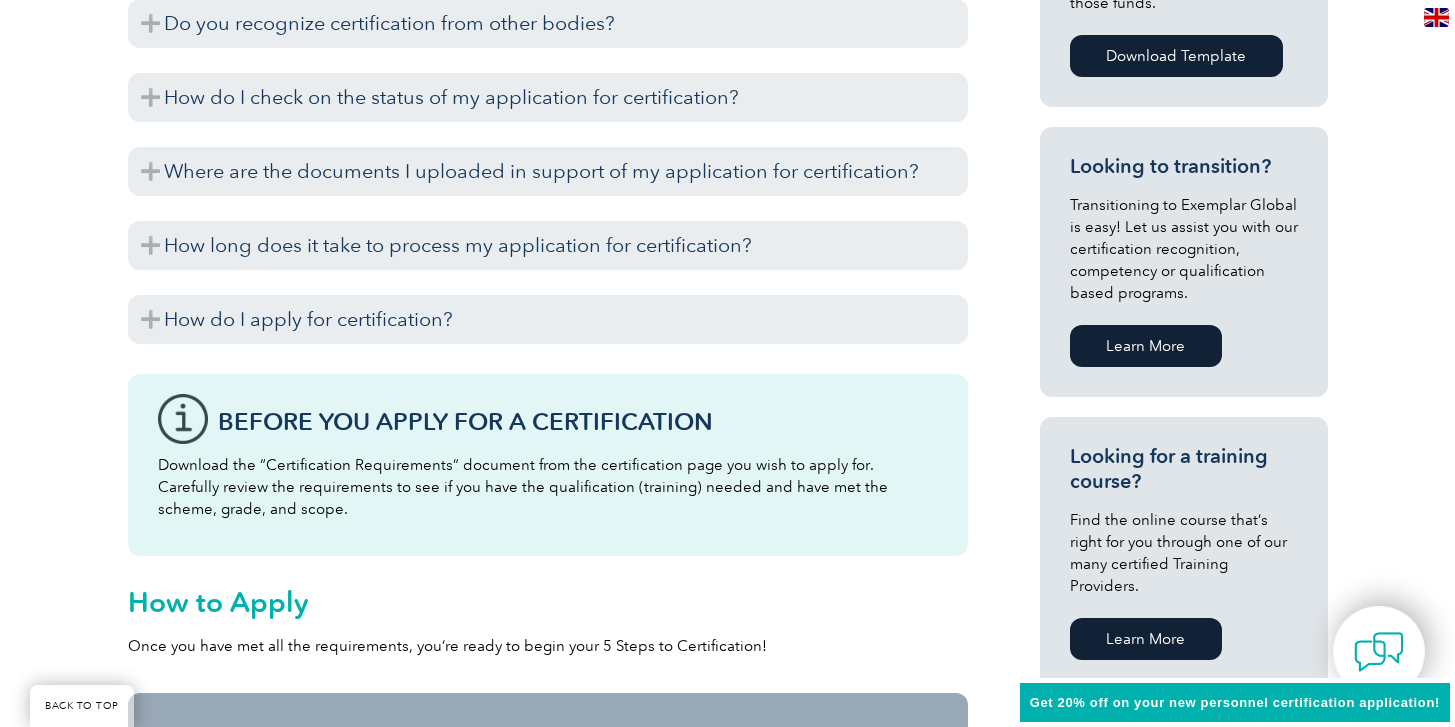 scroll, scrollTop: 747, scrollLeft: 0, axis: vertical 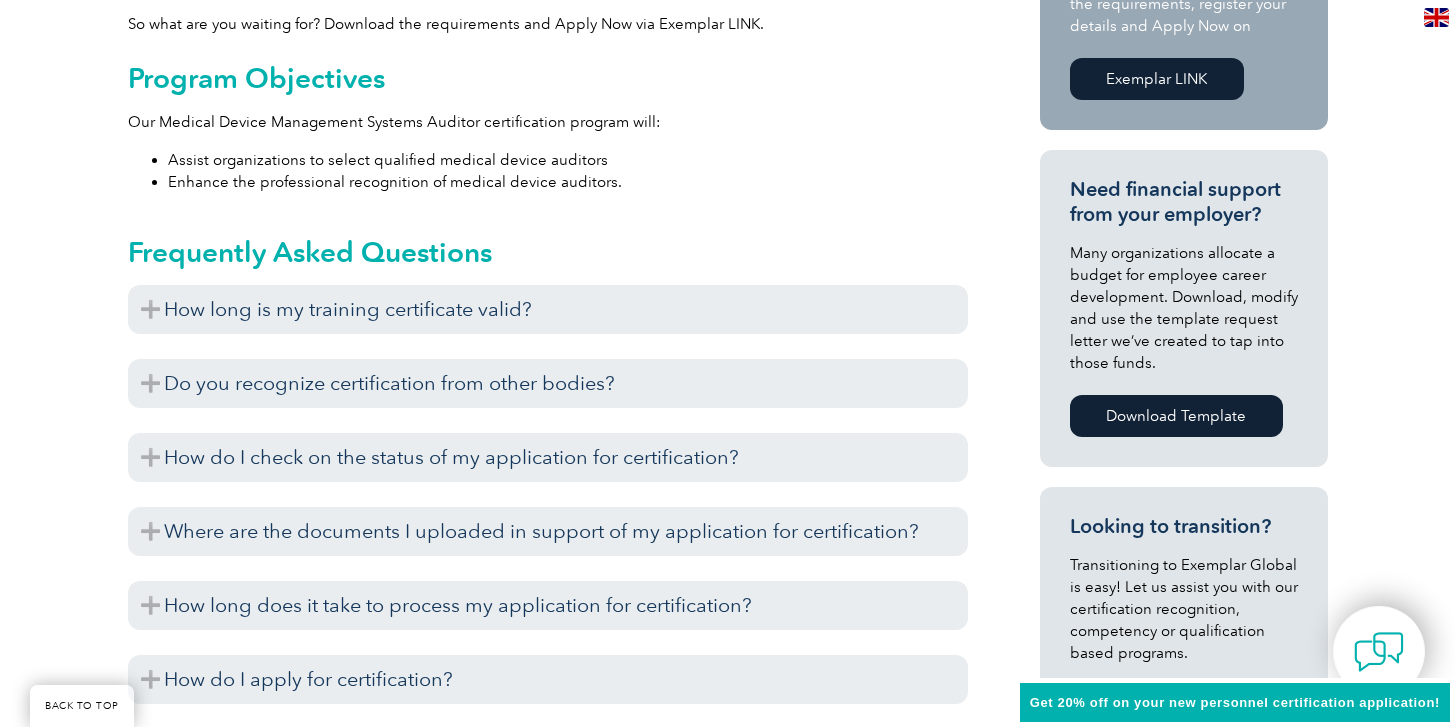 click on "Download Template" at bounding box center [1176, 416] 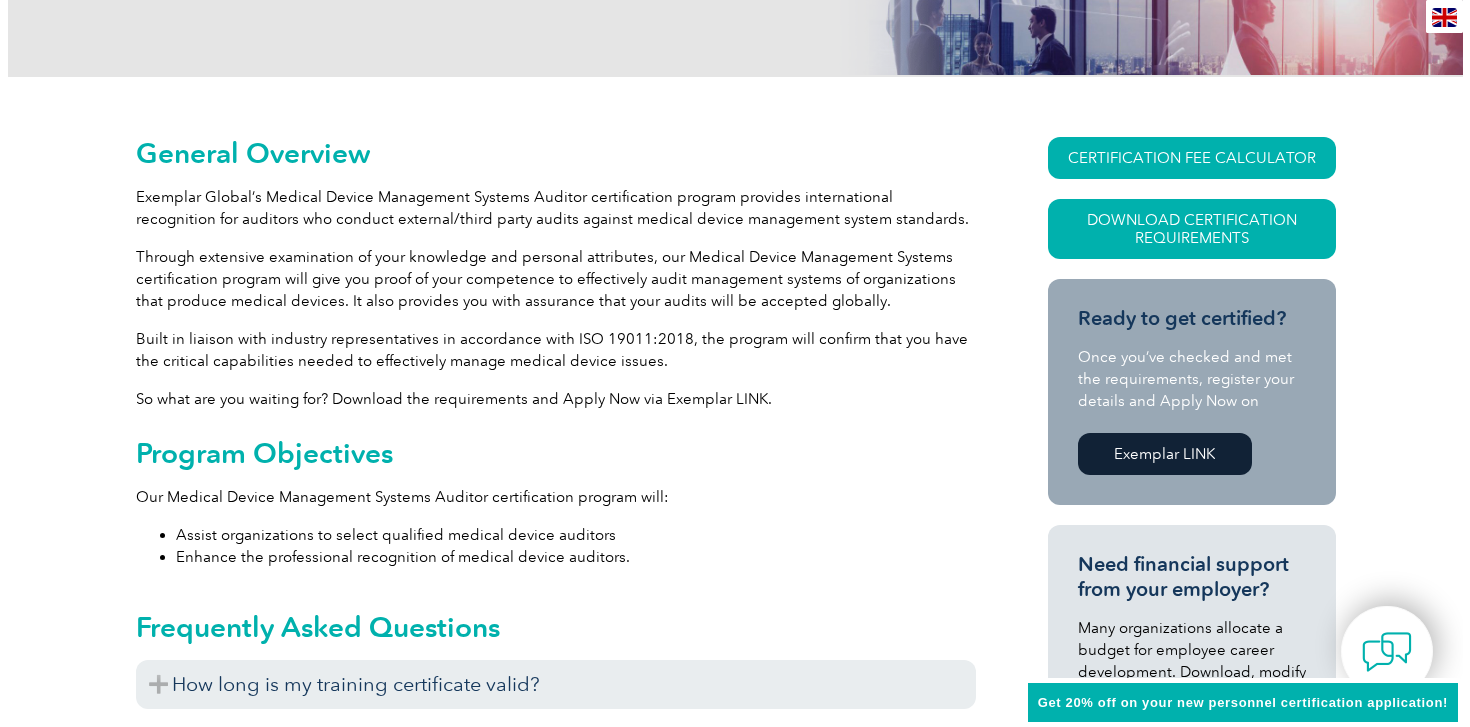 scroll, scrollTop: 87, scrollLeft: 0, axis: vertical 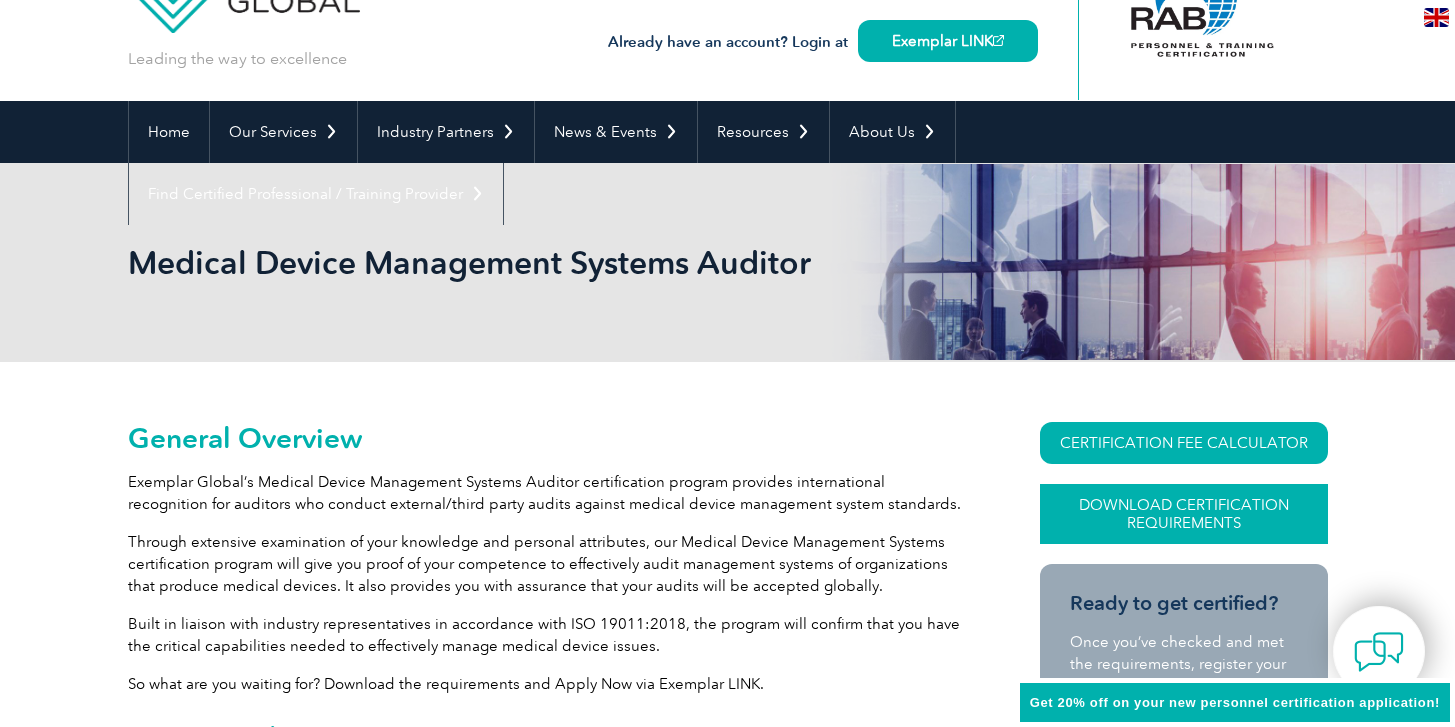 click on "Download Certification Requirements" at bounding box center (1184, 514) 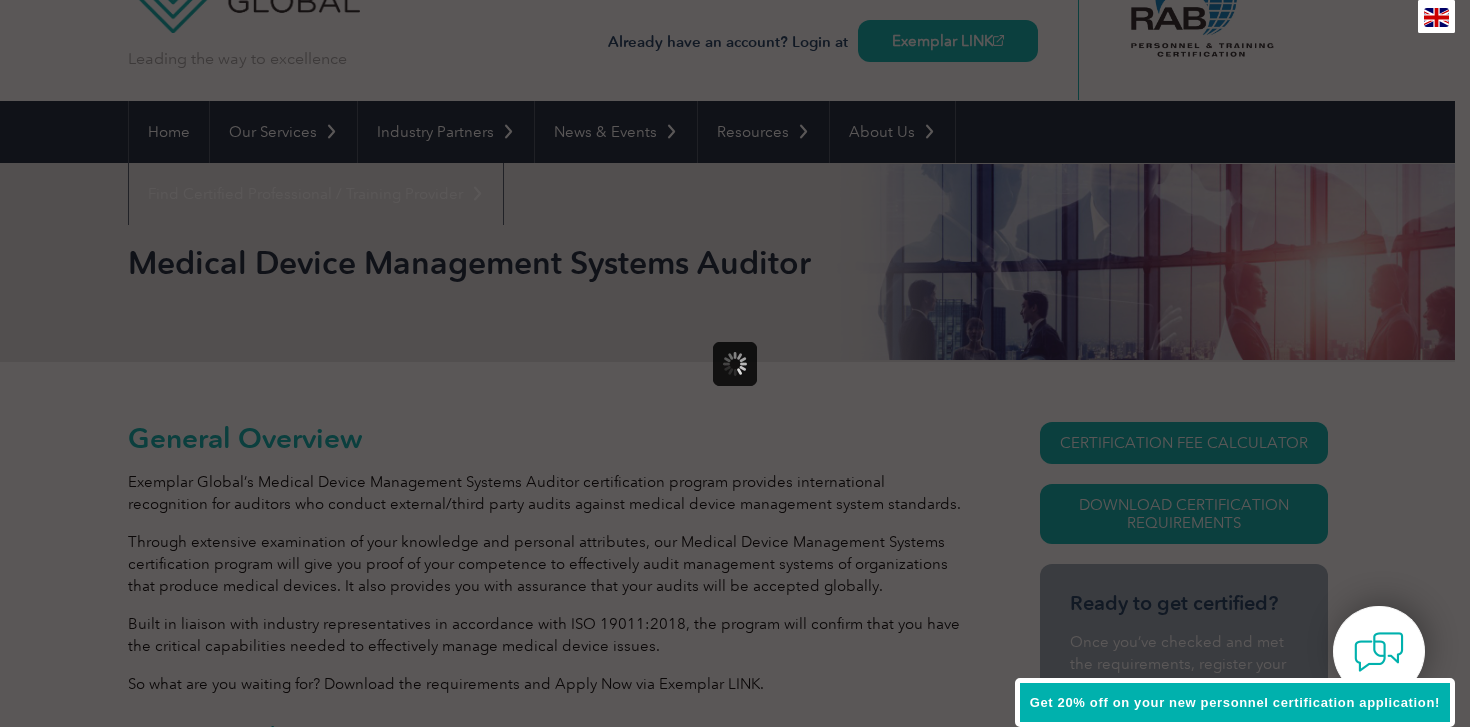 scroll, scrollTop: 0, scrollLeft: 0, axis: both 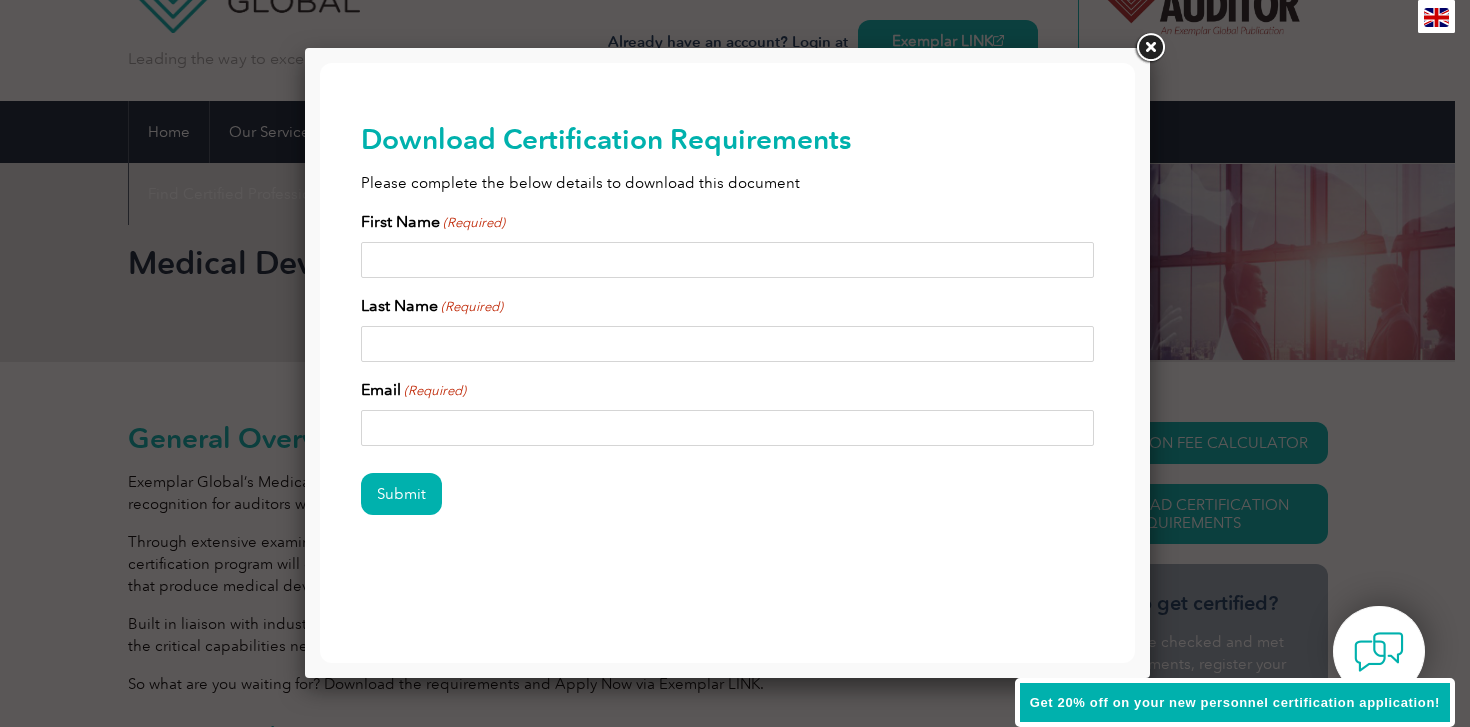 click on "First Name (Required)" at bounding box center (728, 260) 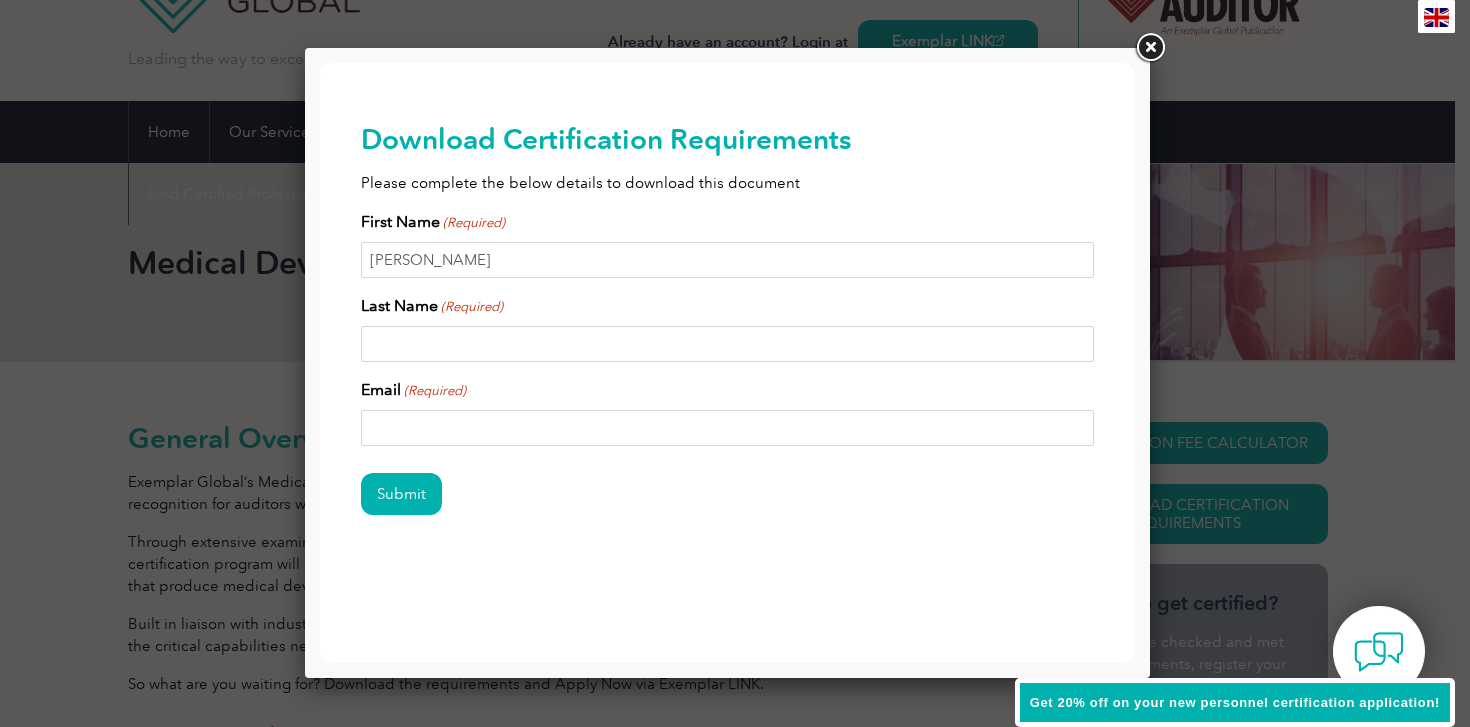 type on "Sanchez" 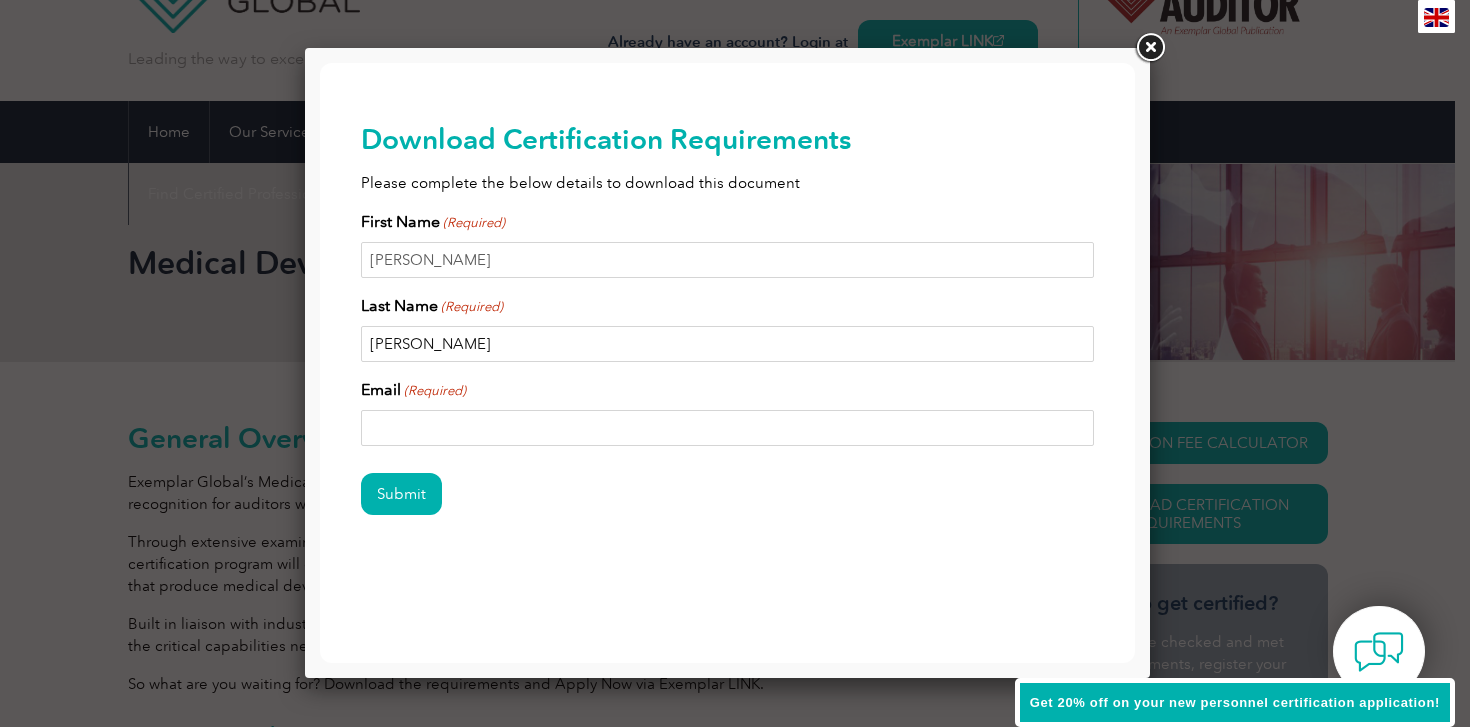 type on "fasanchez1809@gmail.com" 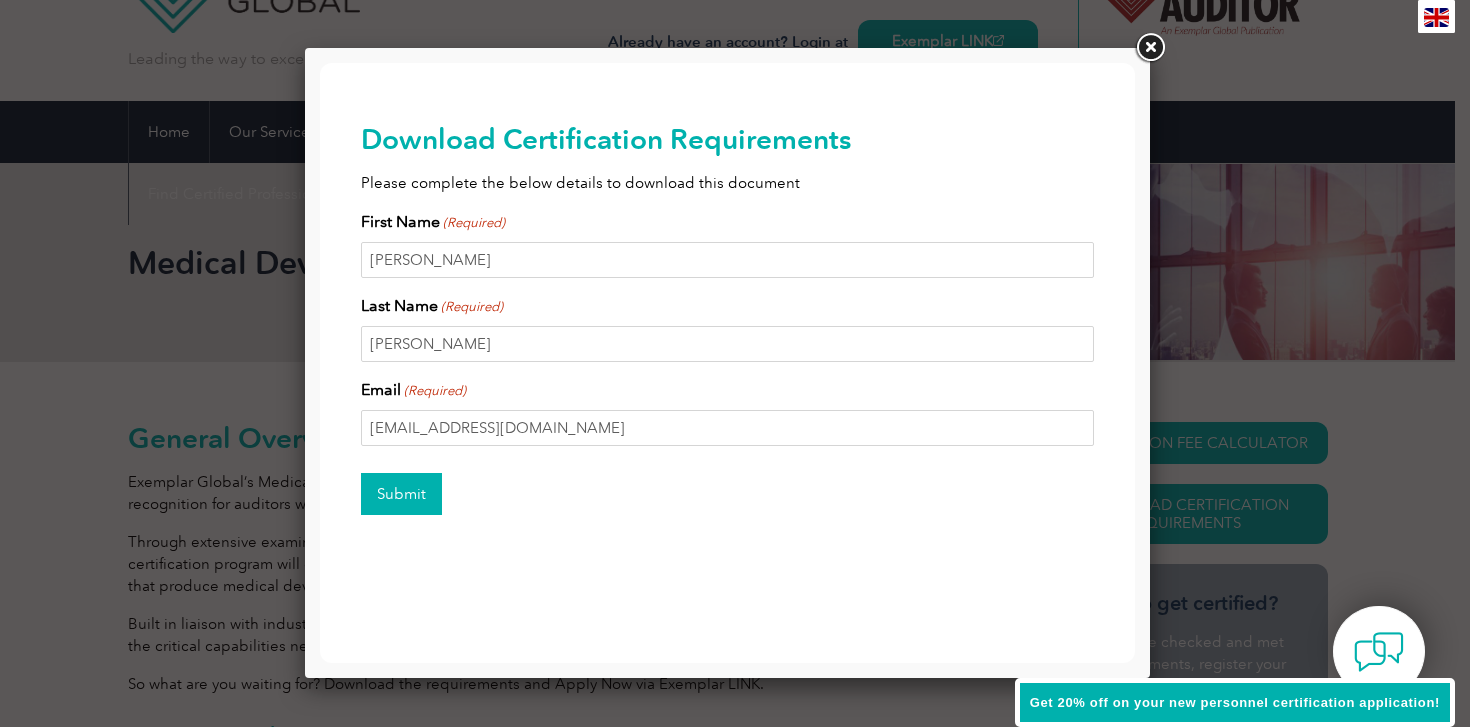 click on "Submit" at bounding box center (401, 494) 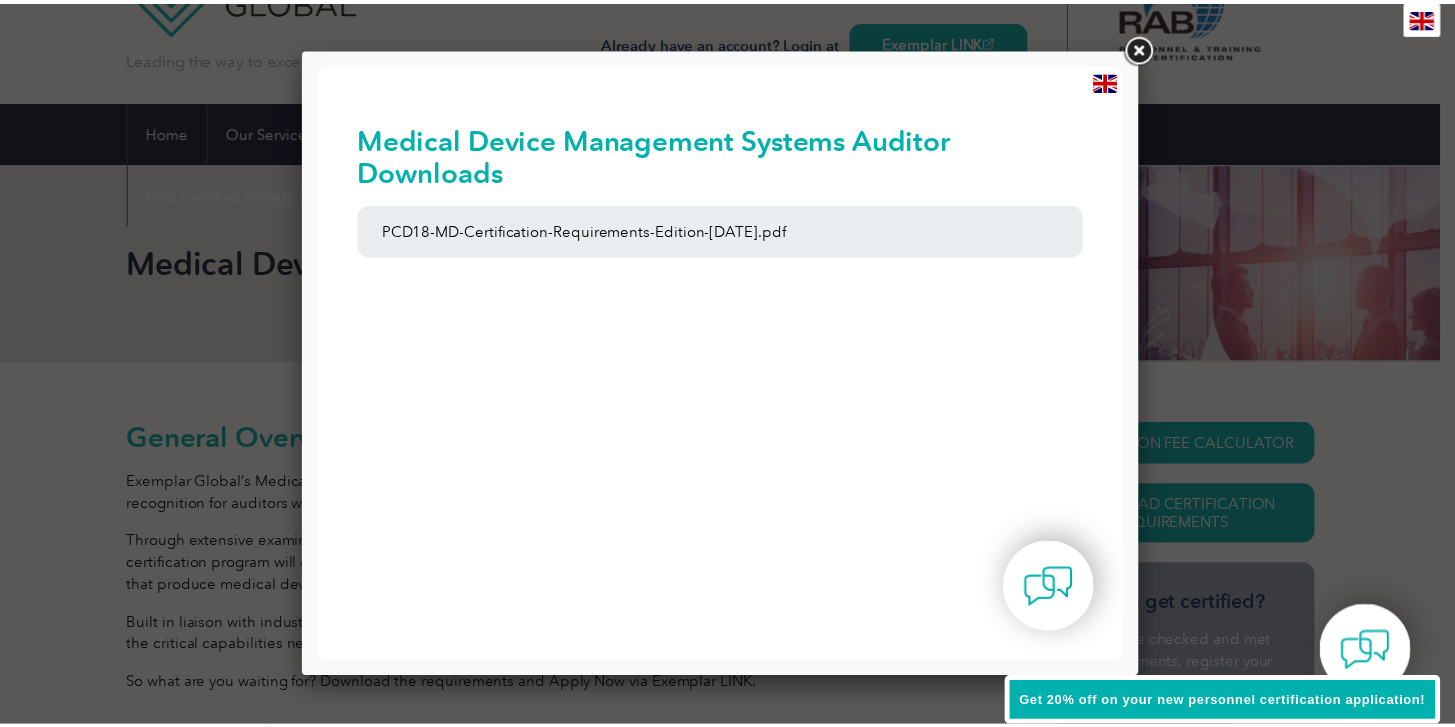 scroll, scrollTop: 0, scrollLeft: 0, axis: both 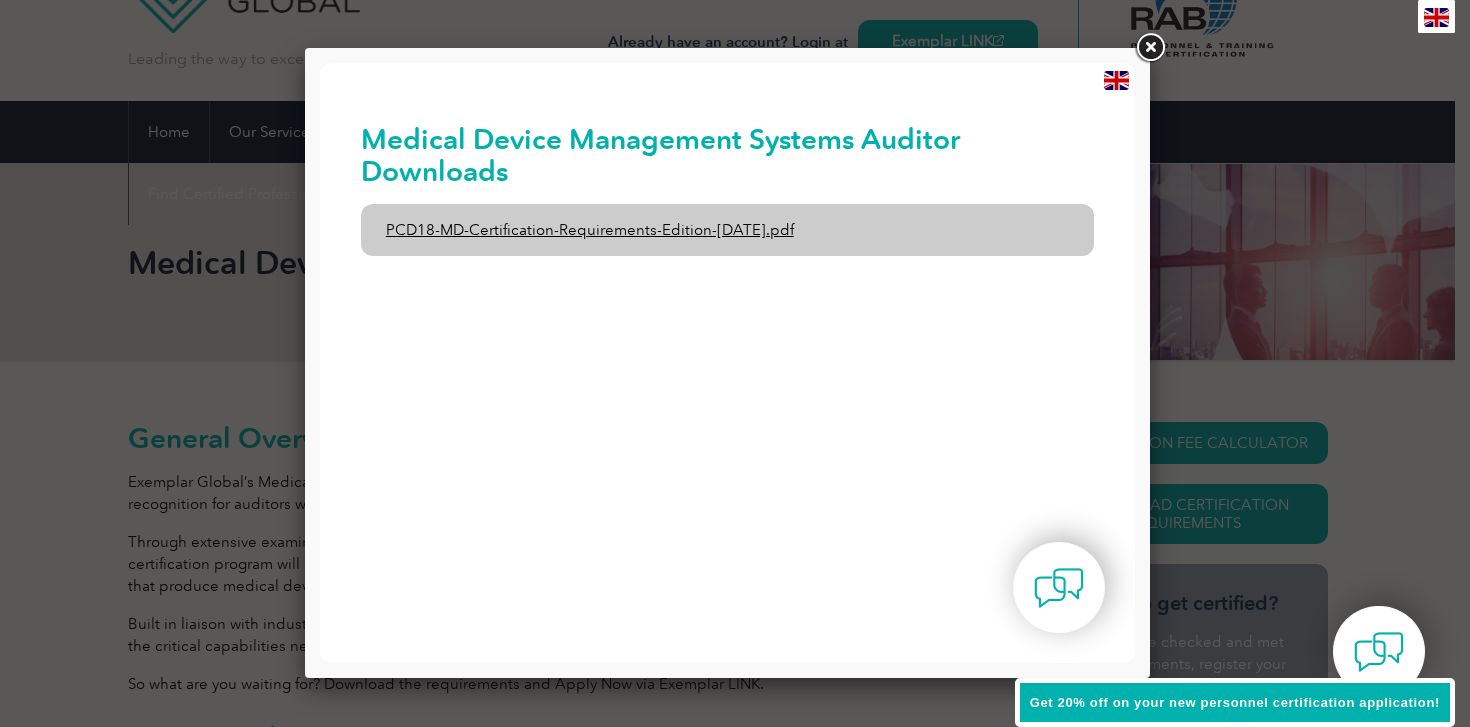 click on "PCD18-MD-Certification-Requirements-Edition-1-June-2020.pdf" at bounding box center [728, 230] 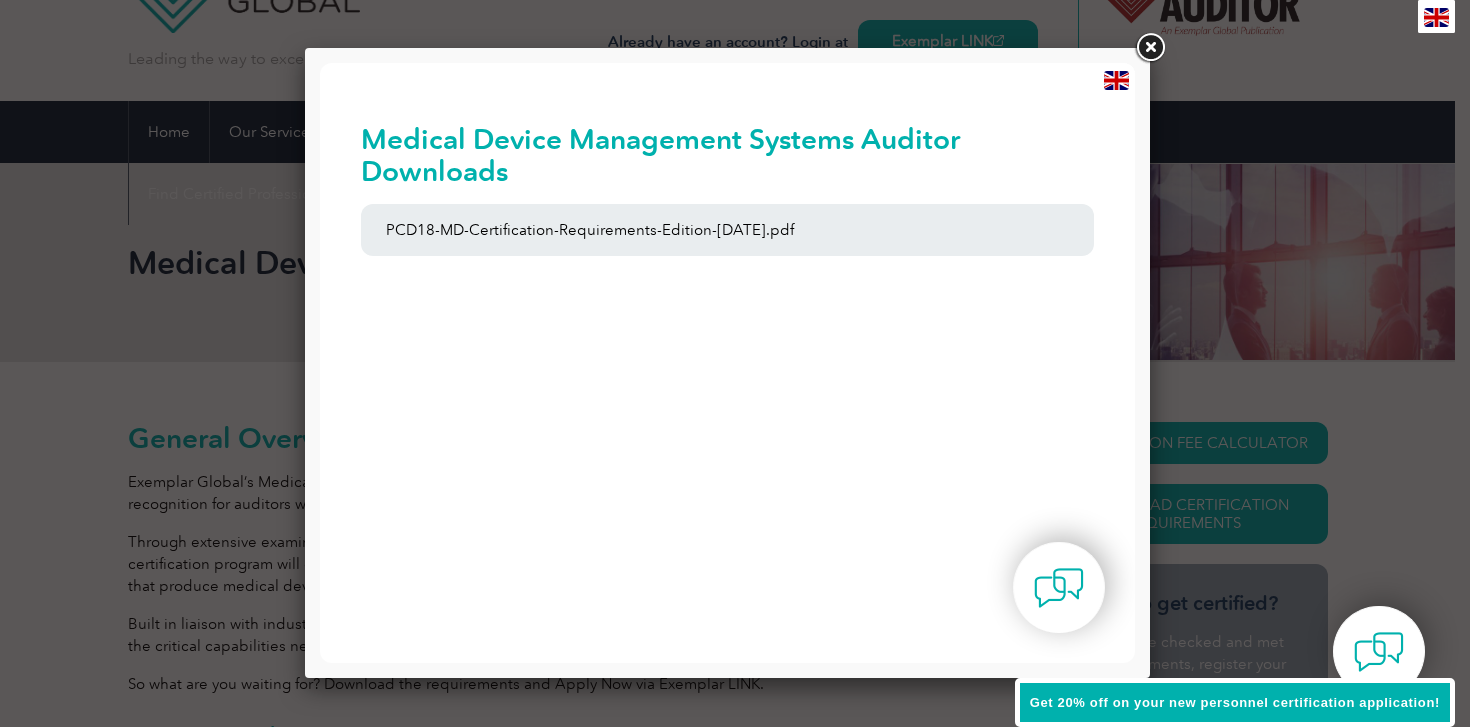 click at bounding box center (1150, 48) 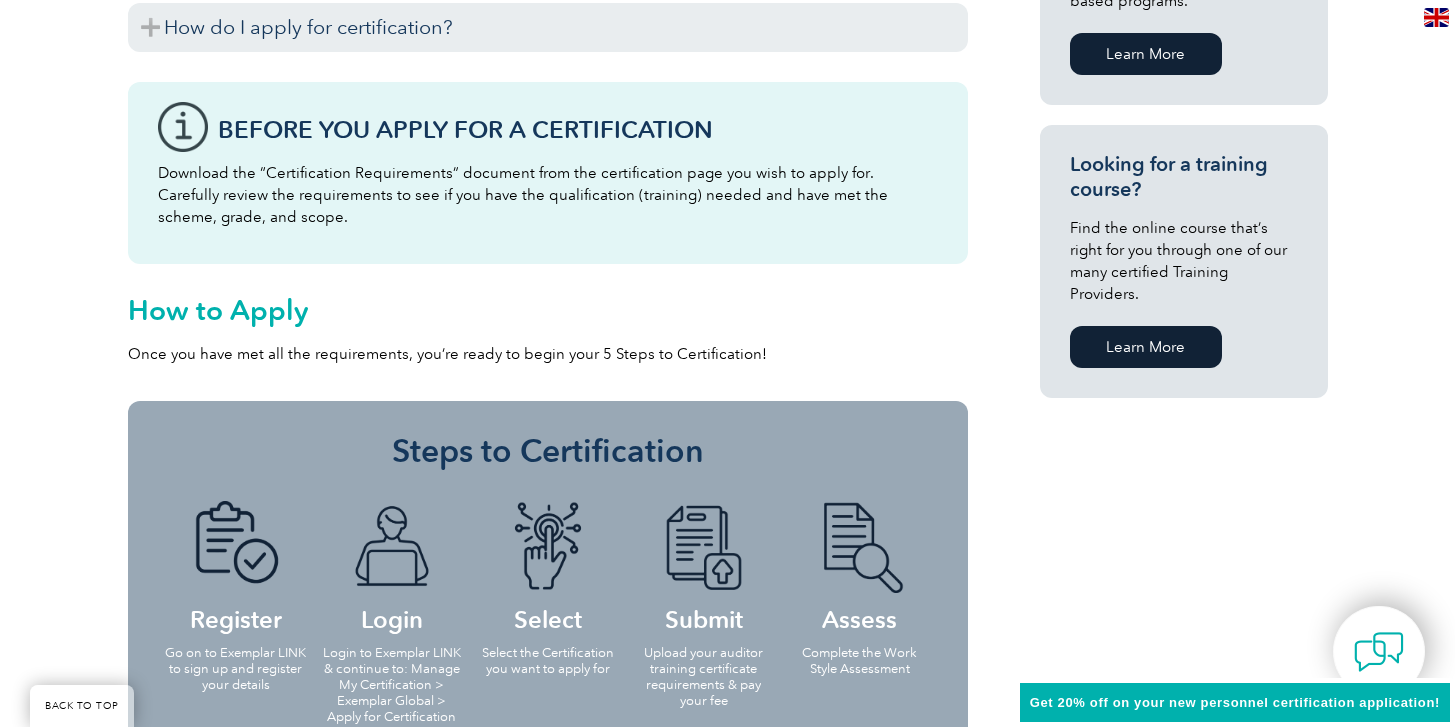 scroll, scrollTop: 1665, scrollLeft: 0, axis: vertical 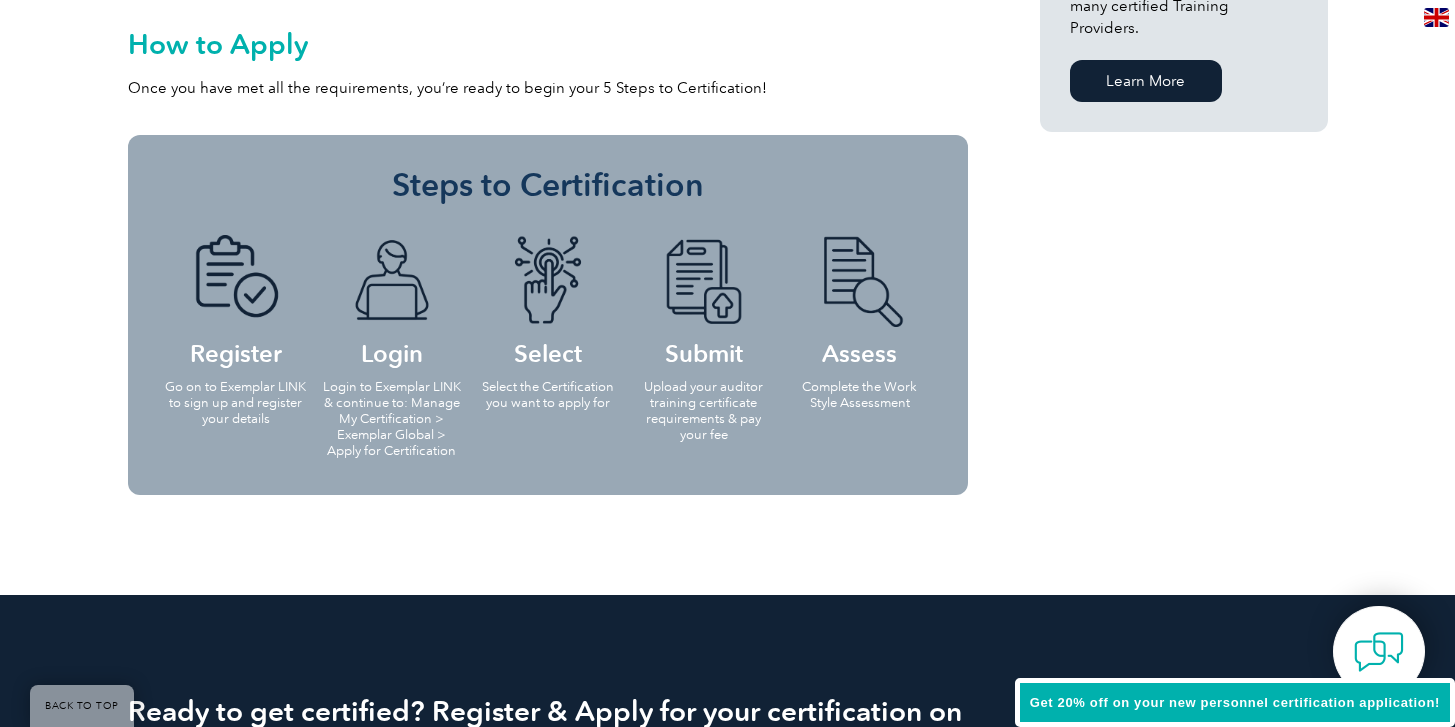 click on "Once you have met all the requirements, you’re ready to begin your 5 Steps to Certification!" at bounding box center (548, 88) 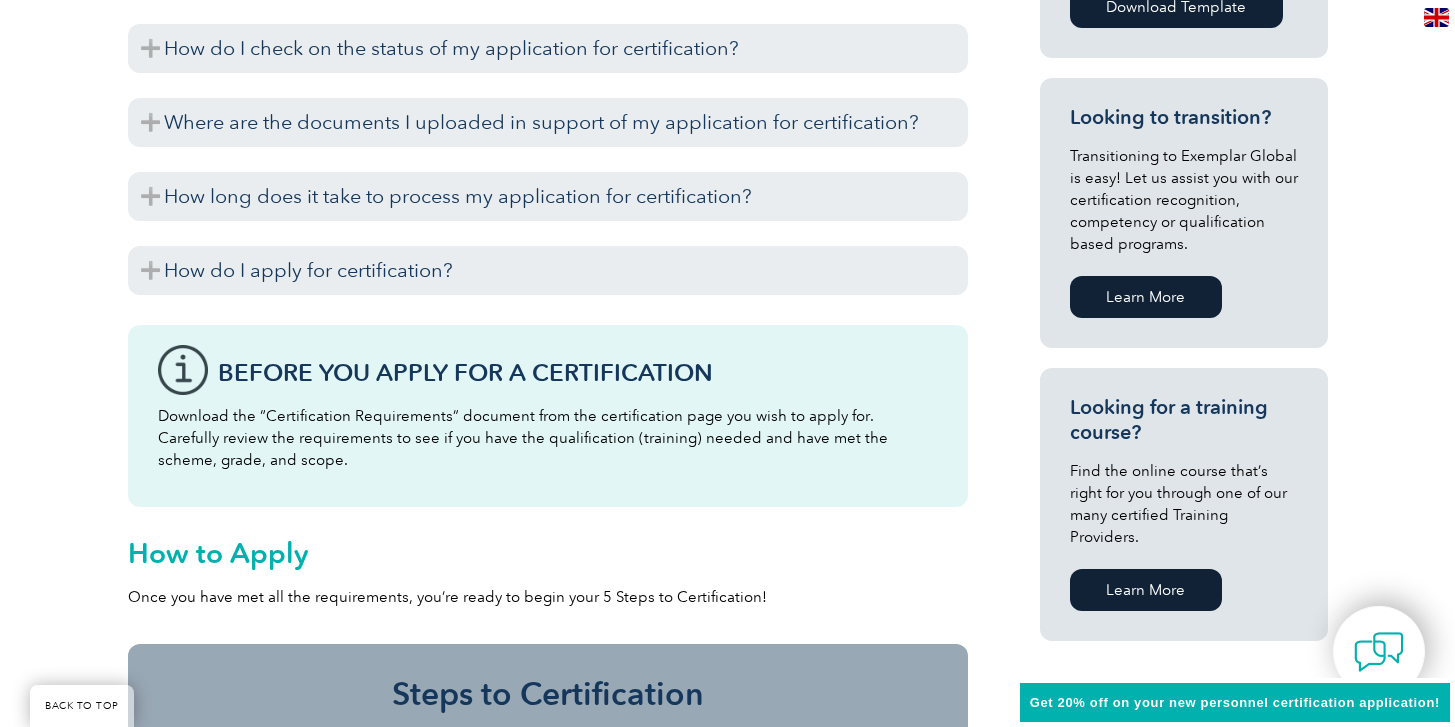 click on "How to Apply   Once you have met all the requirements, you’re ready to begin your 5 Steps to Certification!     Steps to Certification        Register   Go on to Exemplar LINK to sign up and register your details    Login   Login to Exemplar LINK & continue to: Manage My Certification > Exemplar Global > Apply for Certification    Select   Select the Certification you want to apply for   Submit   Upload your auditor training certificate requirements & pay your fee   Assess   Complete the Work Style Assessment" at bounding box center (548, 204) 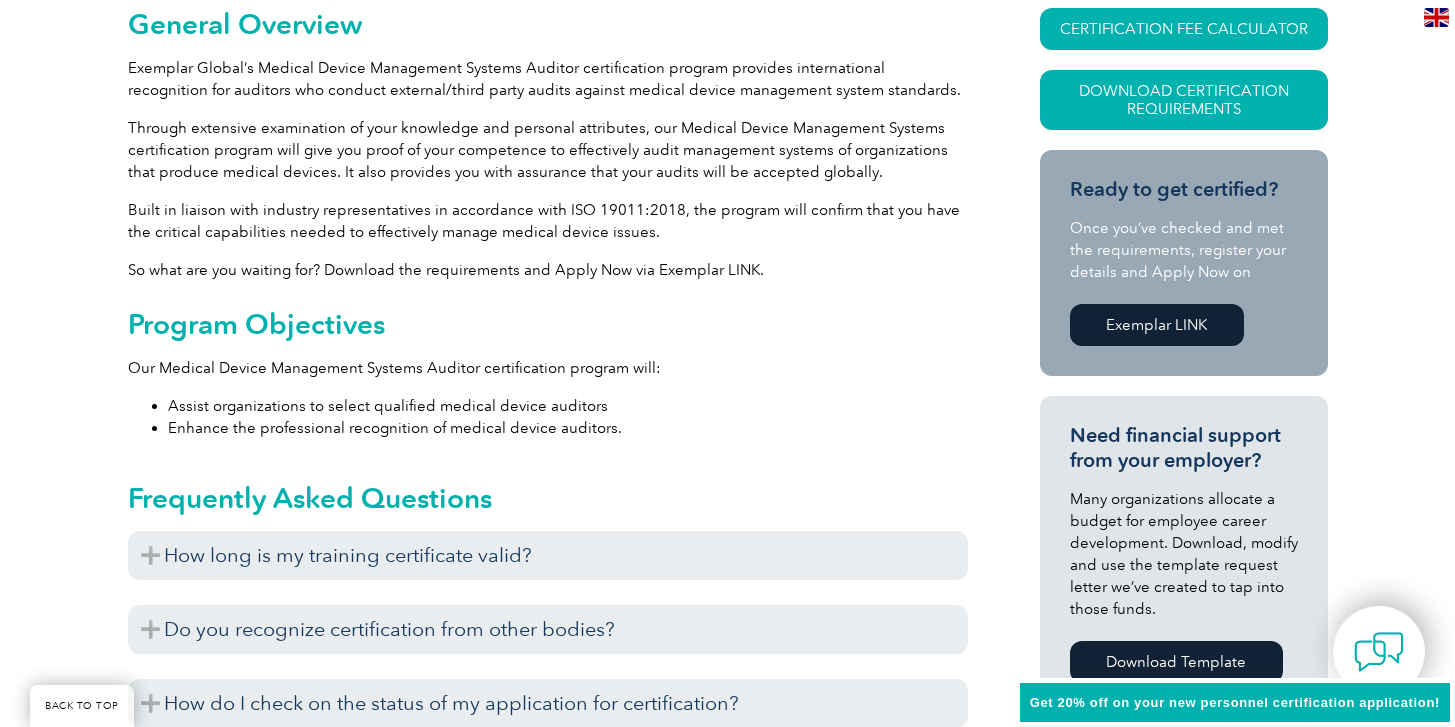 scroll, scrollTop: 0, scrollLeft: 0, axis: both 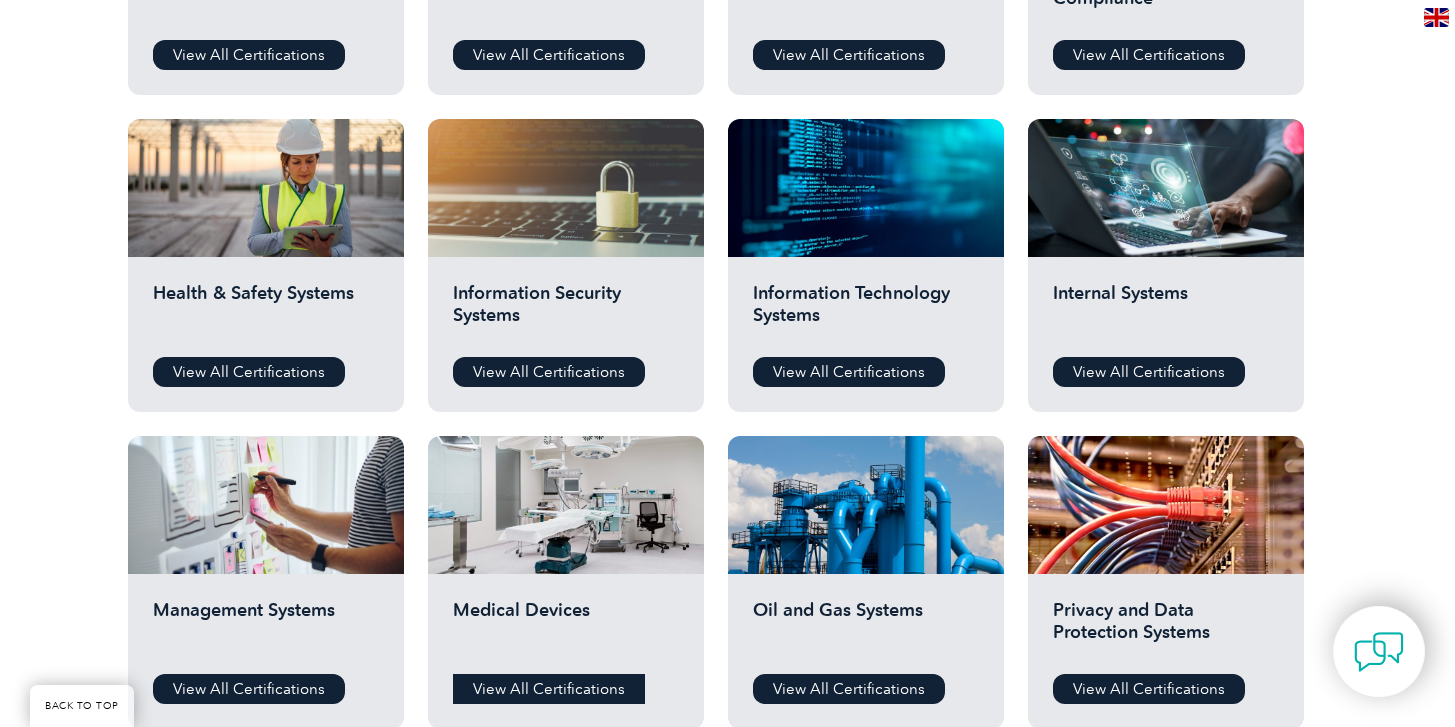 click on "View All Certifications" at bounding box center [549, 689] 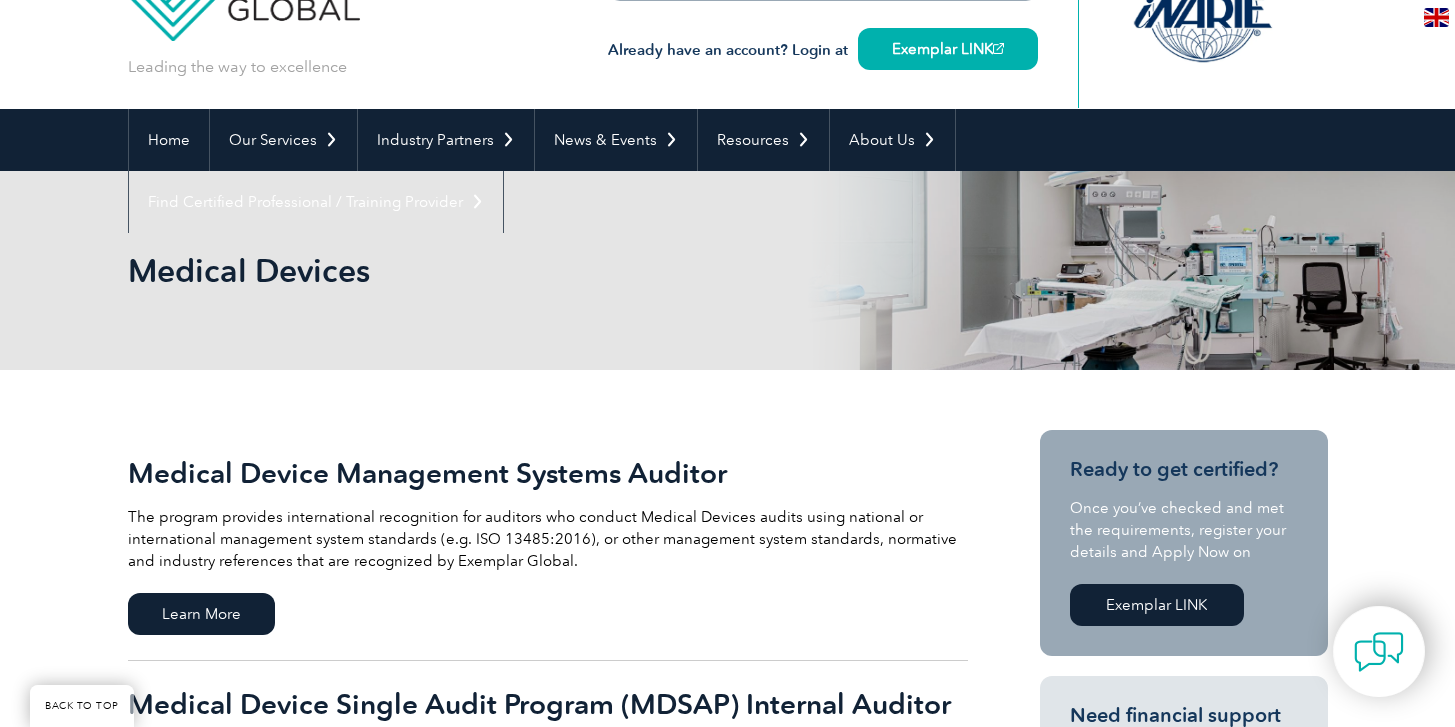 scroll, scrollTop: 351, scrollLeft: 0, axis: vertical 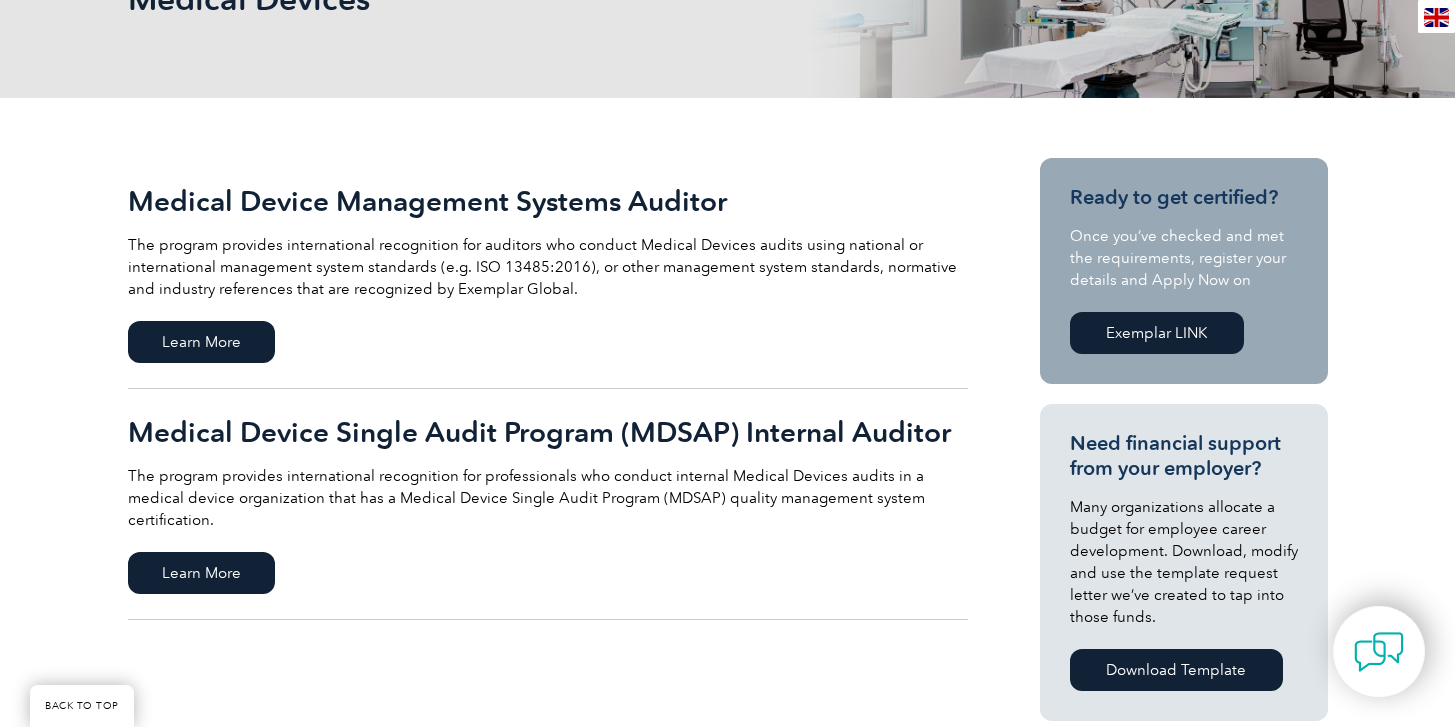 click on "Exemplar LINK" at bounding box center [1157, 333] 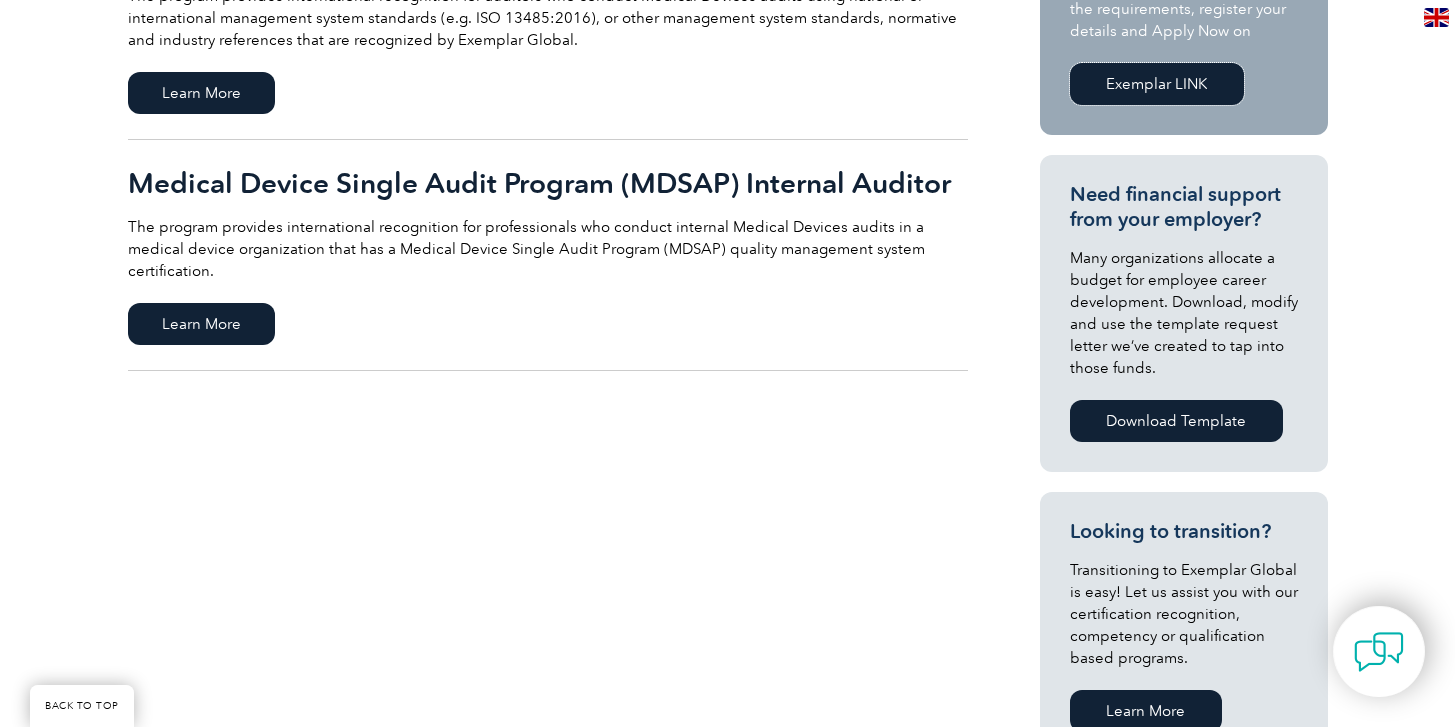 scroll, scrollTop: 304, scrollLeft: 0, axis: vertical 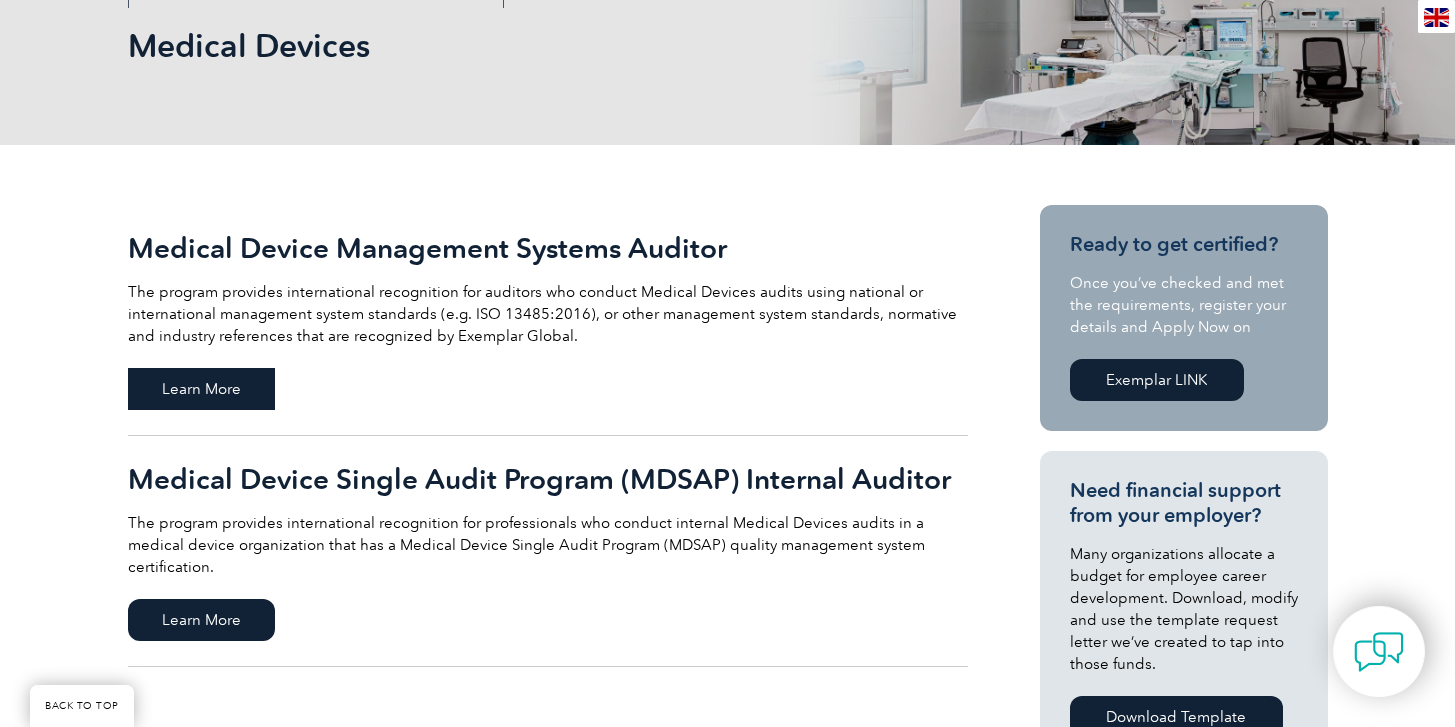 click on "Learn More" at bounding box center [201, 389] 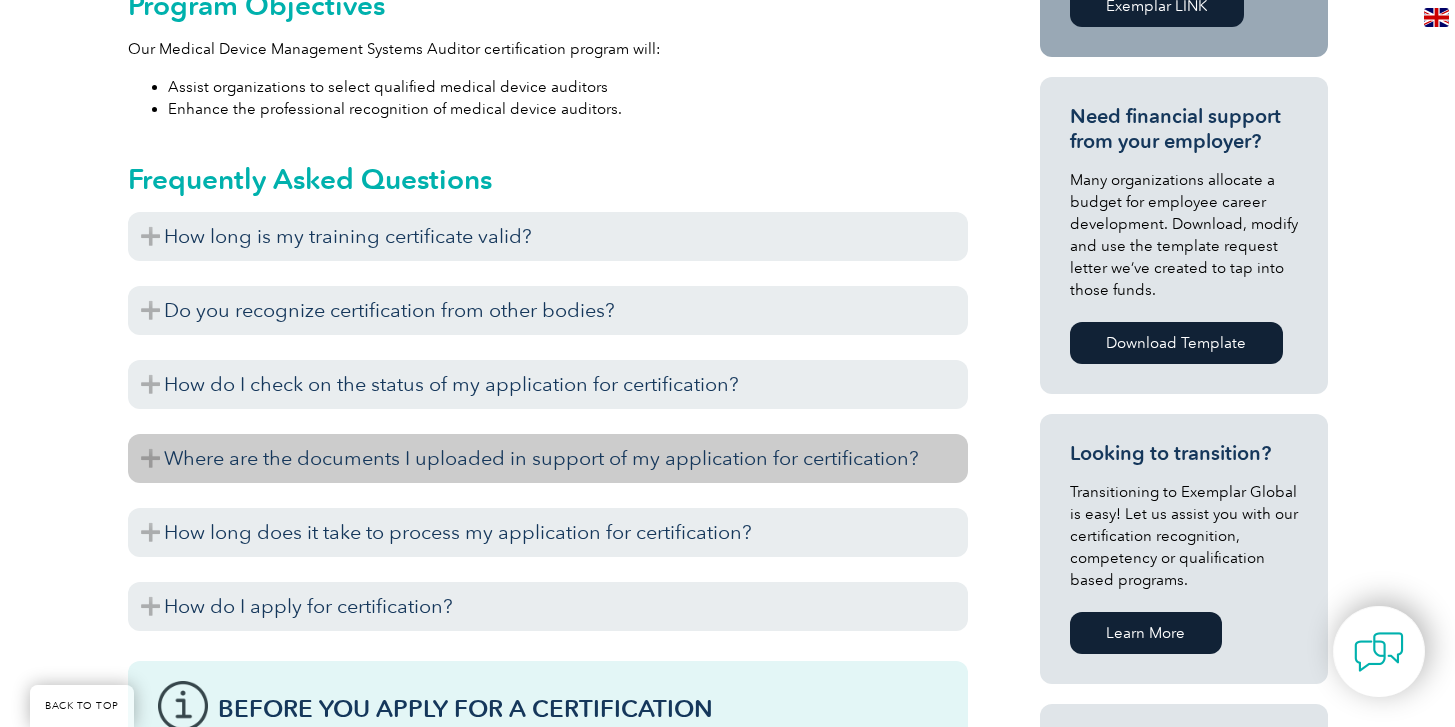 scroll, scrollTop: 967, scrollLeft: 0, axis: vertical 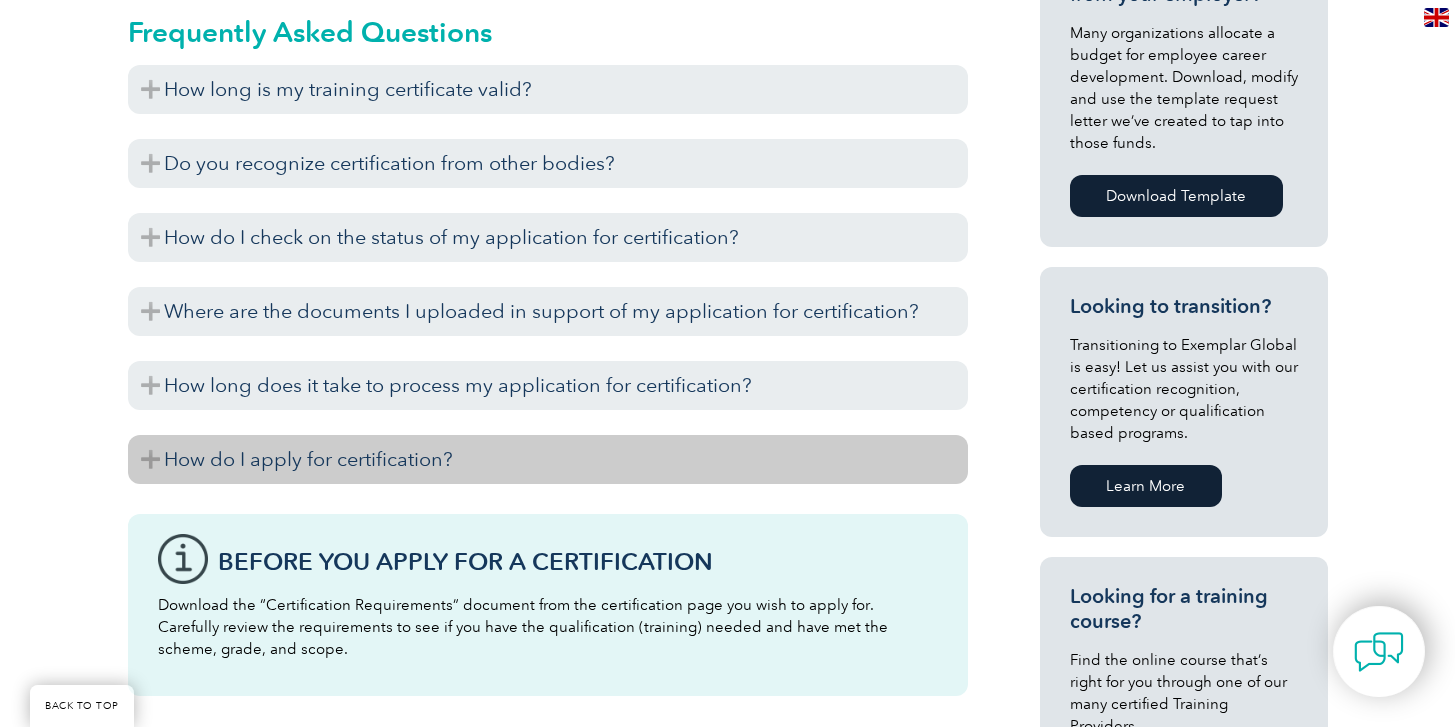 click on "How do I apply for certification?" at bounding box center [548, 459] 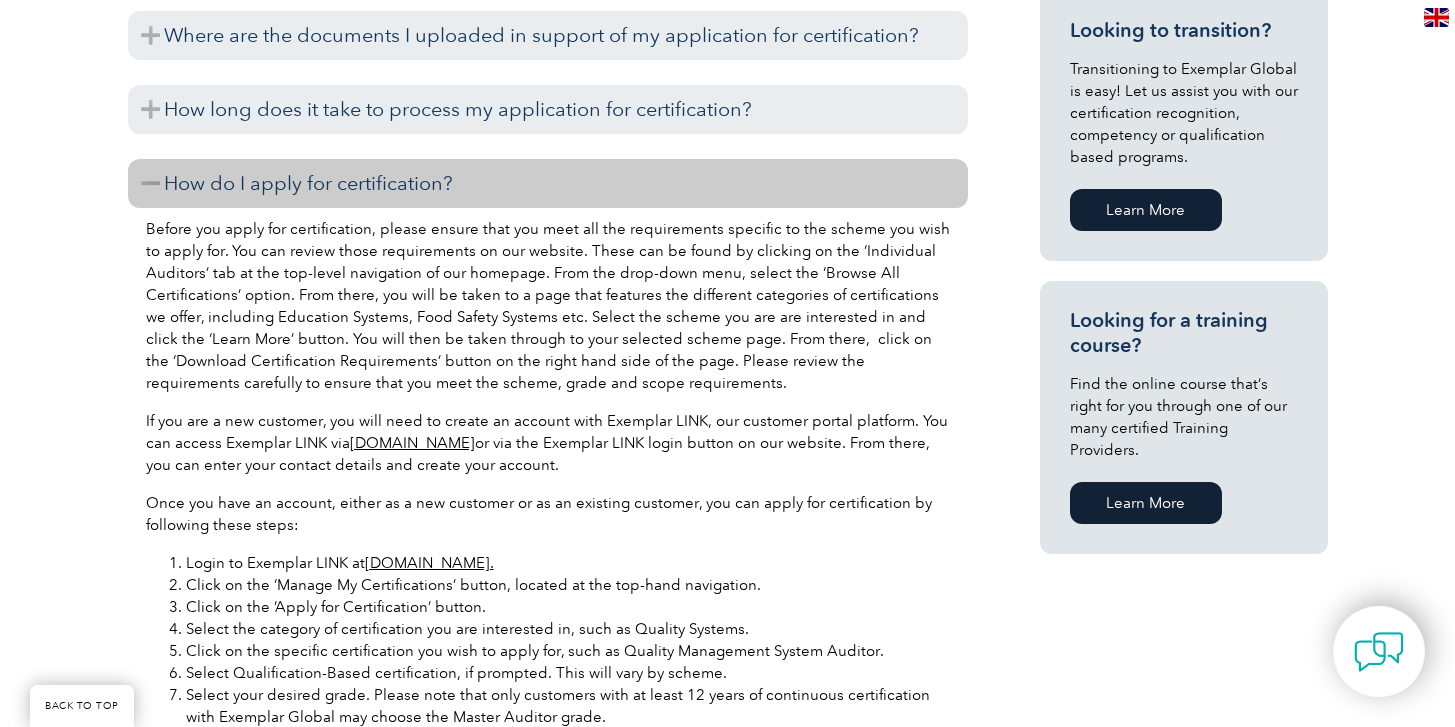 scroll, scrollTop: 1260, scrollLeft: 0, axis: vertical 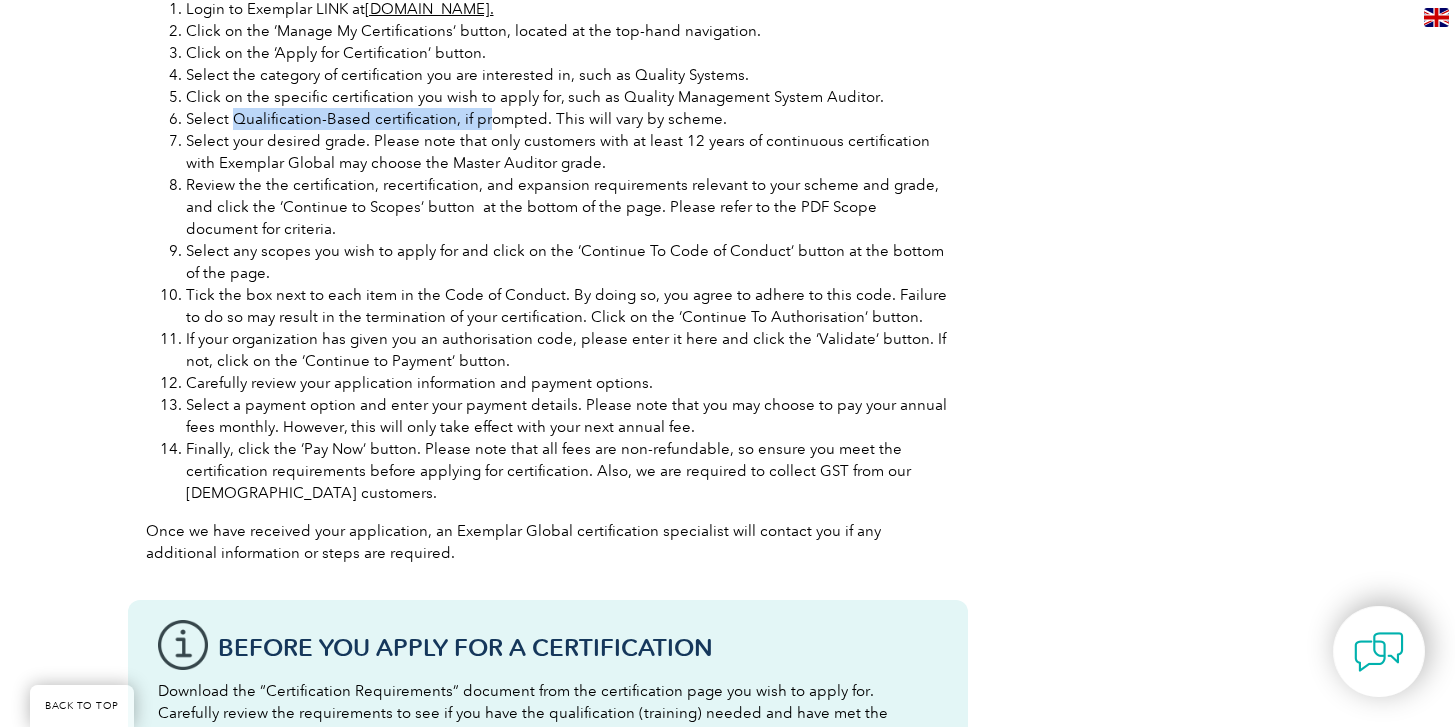 drag, startPoint x: 235, startPoint y: 120, endPoint x: 480, endPoint y: 121, distance: 245.00204 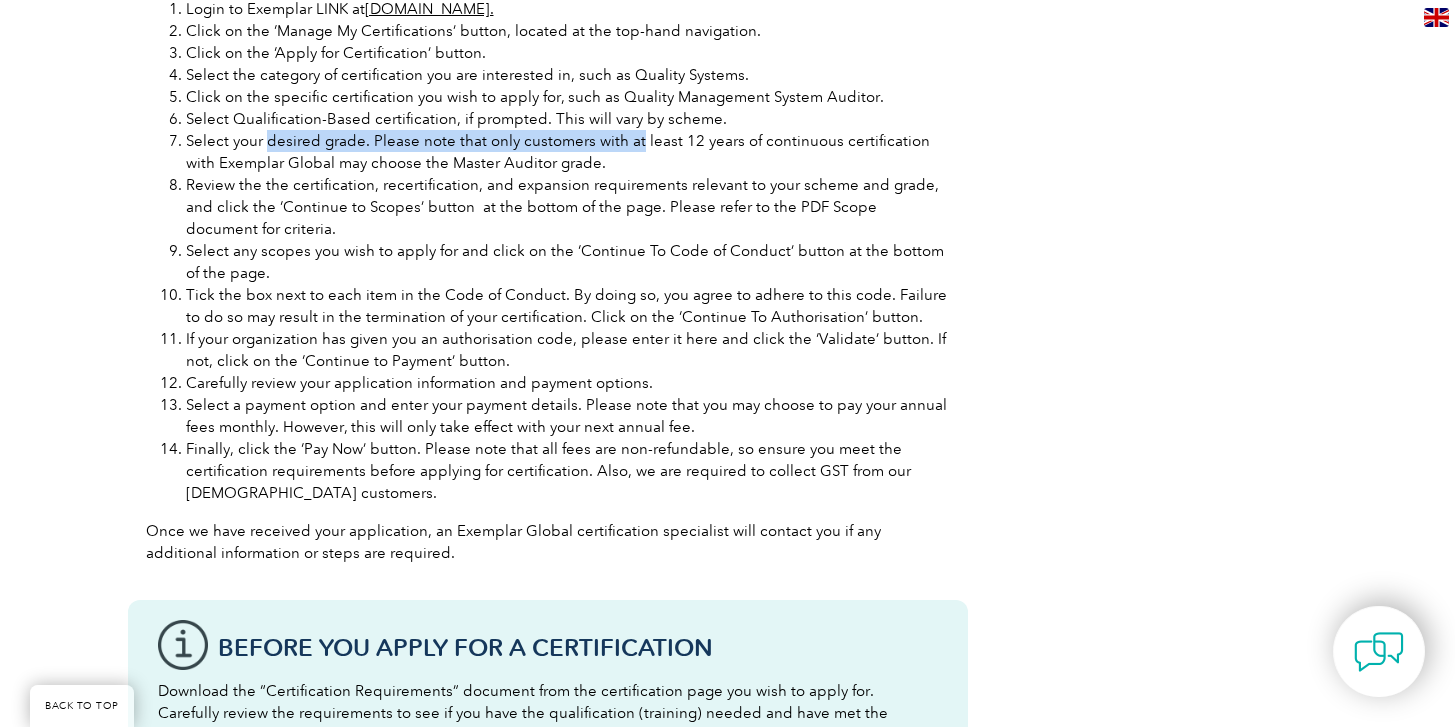 drag, startPoint x: 266, startPoint y: 135, endPoint x: 632, endPoint y: 140, distance: 366.03415 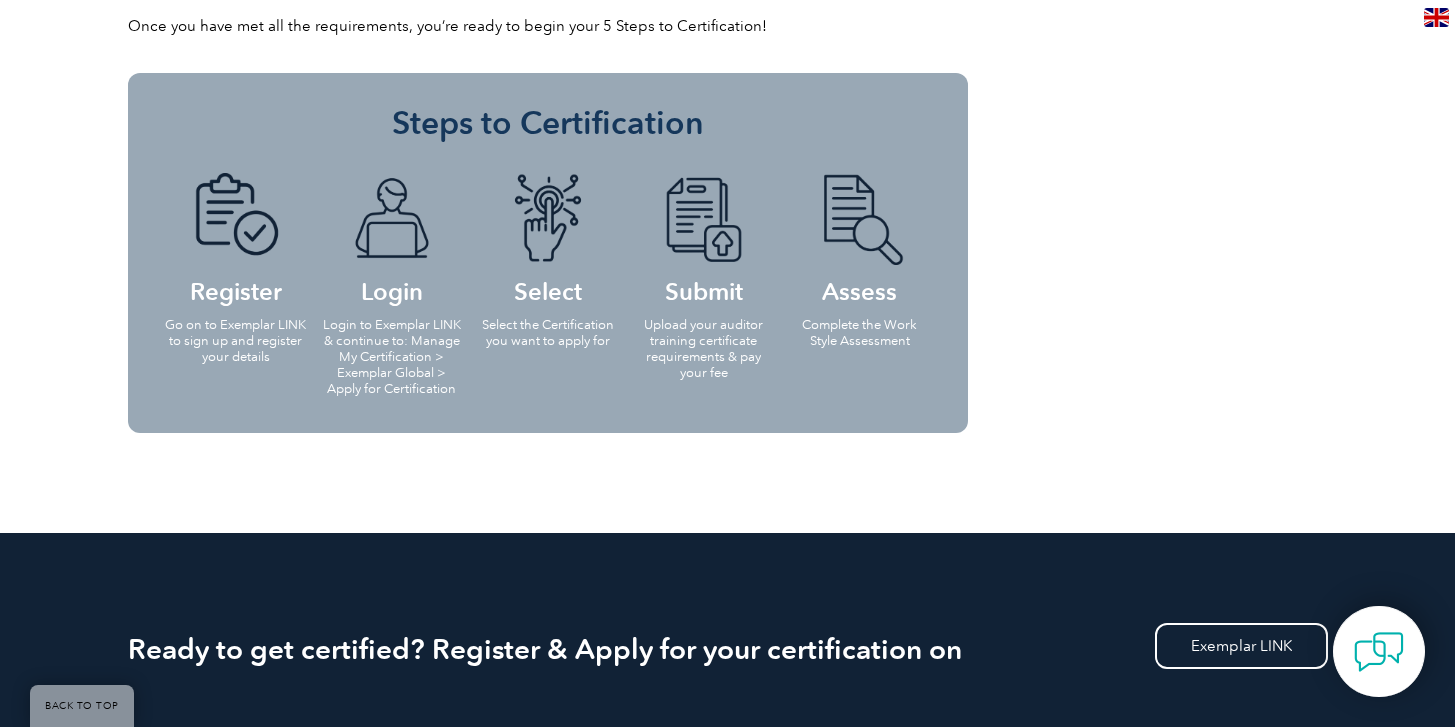 scroll, scrollTop: 2645, scrollLeft: 0, axis: vertical 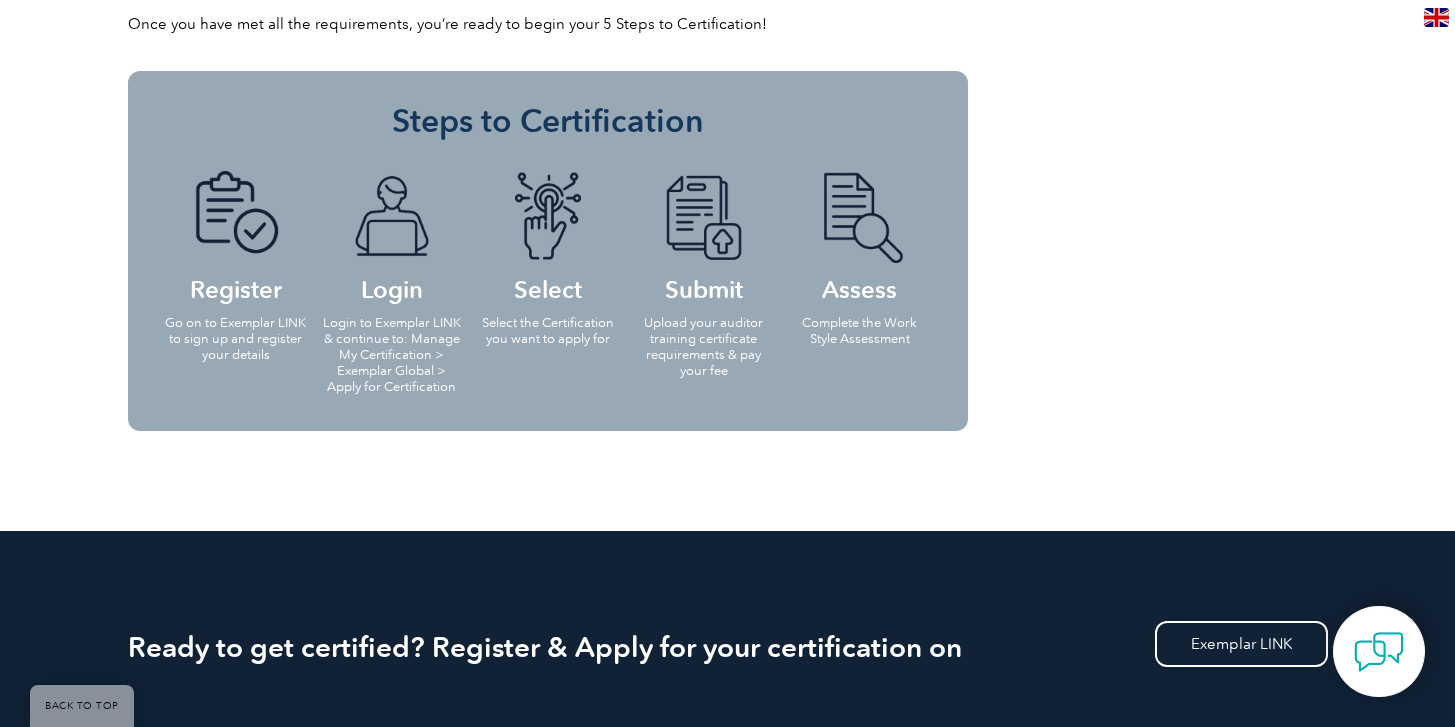 click on "Login to Exemplar LINK & continue to: Manage My Certification > Exemplar Global > Apply for Certification" at bounding box center [392, 355] 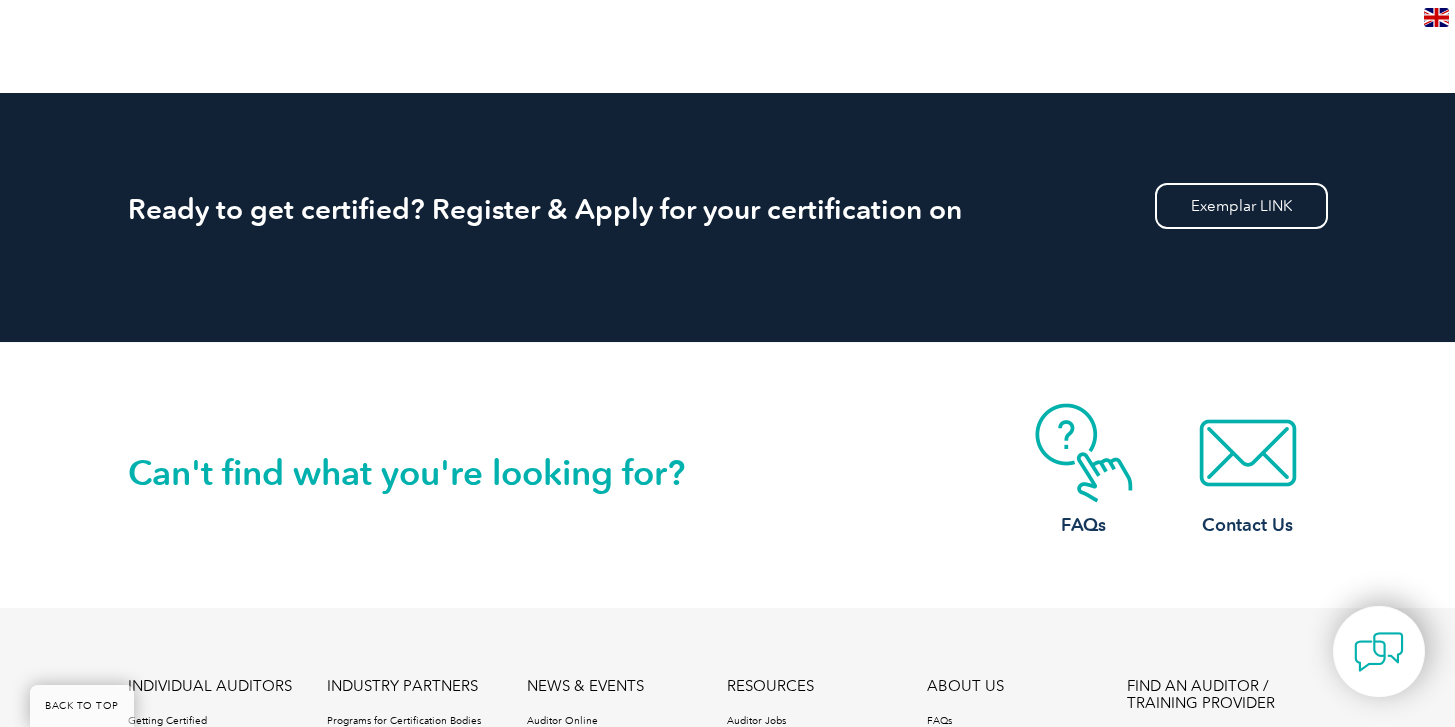 scroll, scrollTop: 2918, scrollLeft: 0, axis: vertical 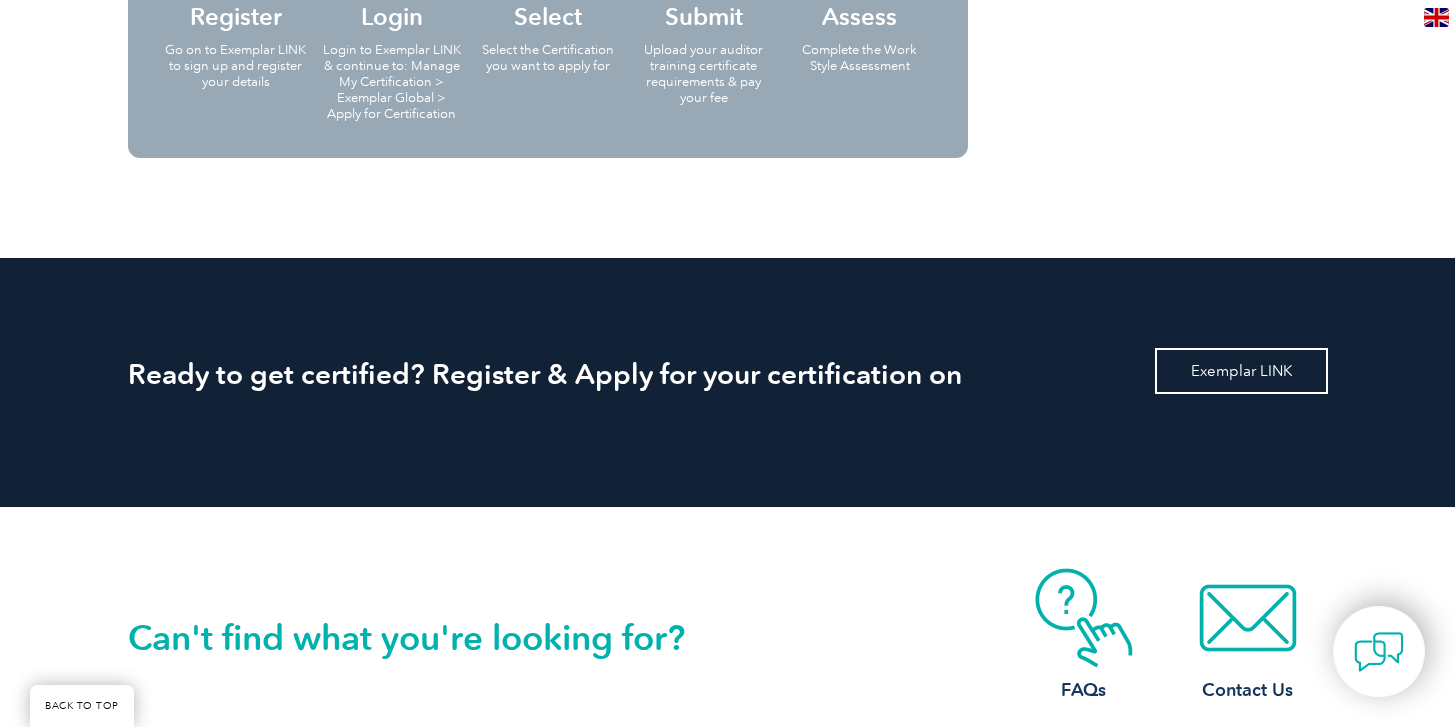 click on "Exemplar LINK" at bounding box center (1241, 371) 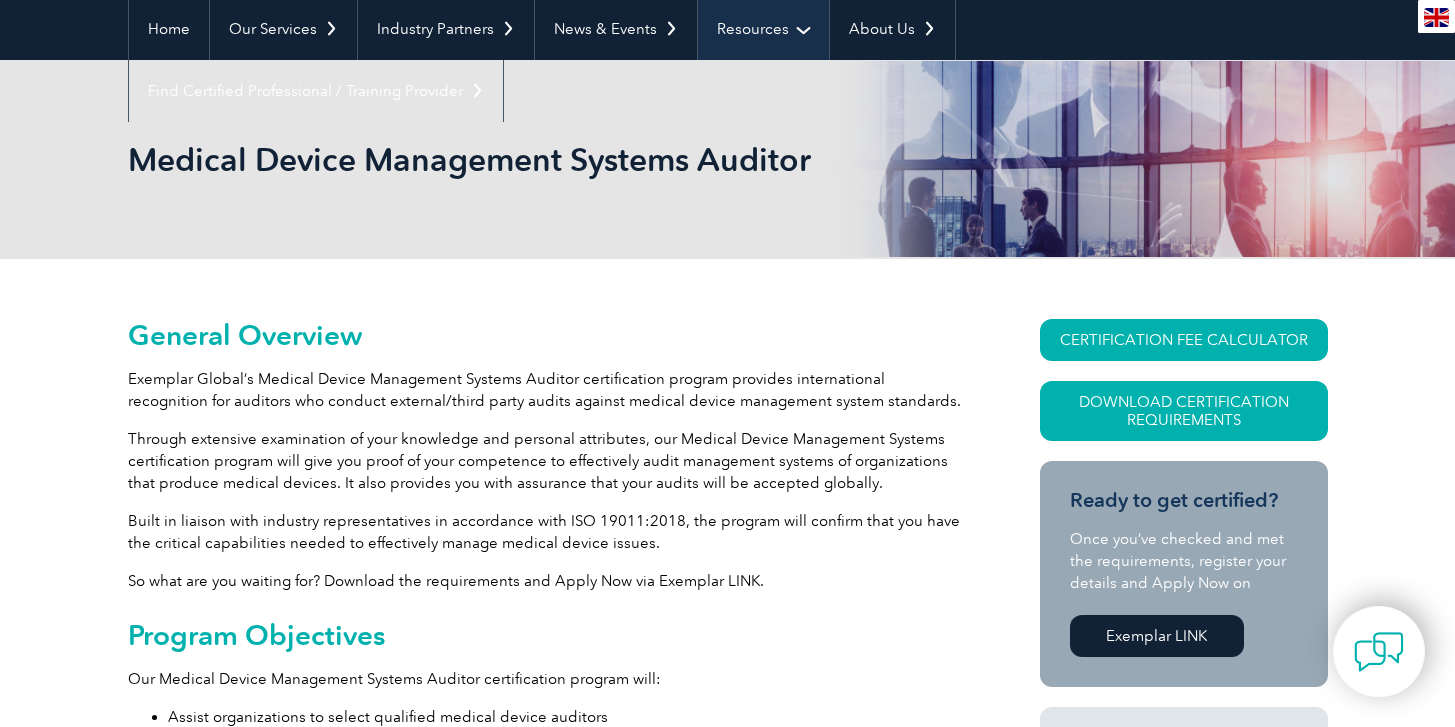 scroll, scrollTop: 0, scrollLeft: 0, axis: both 